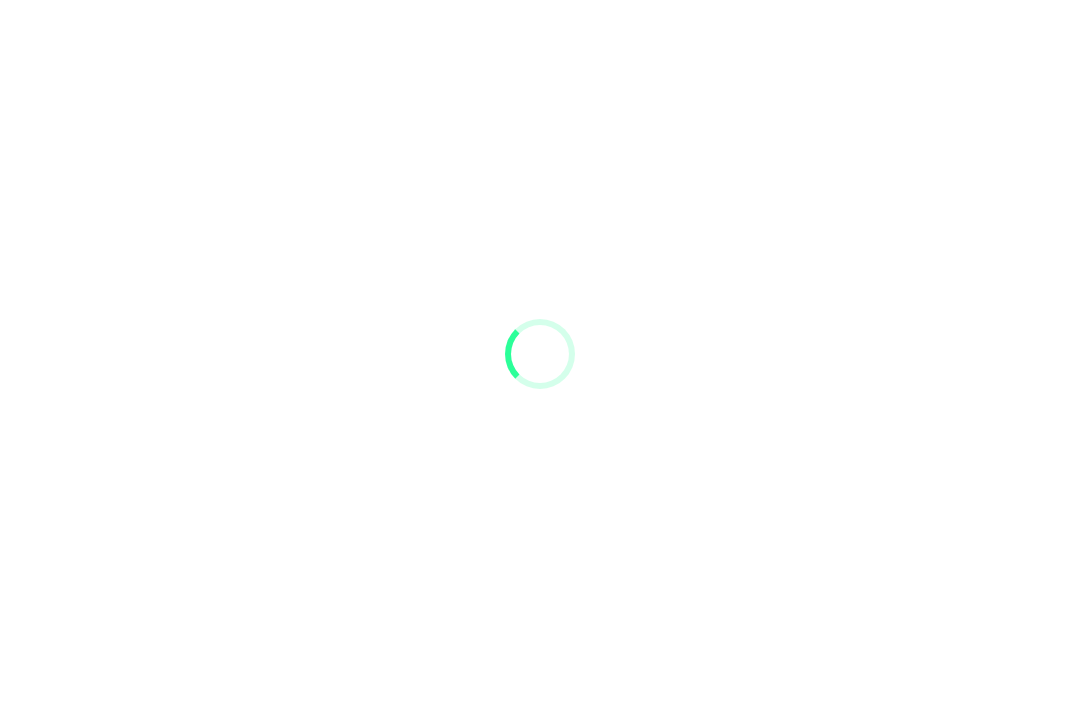 scroll, scrollTop: 0, scrollLeft: 0, axis: both 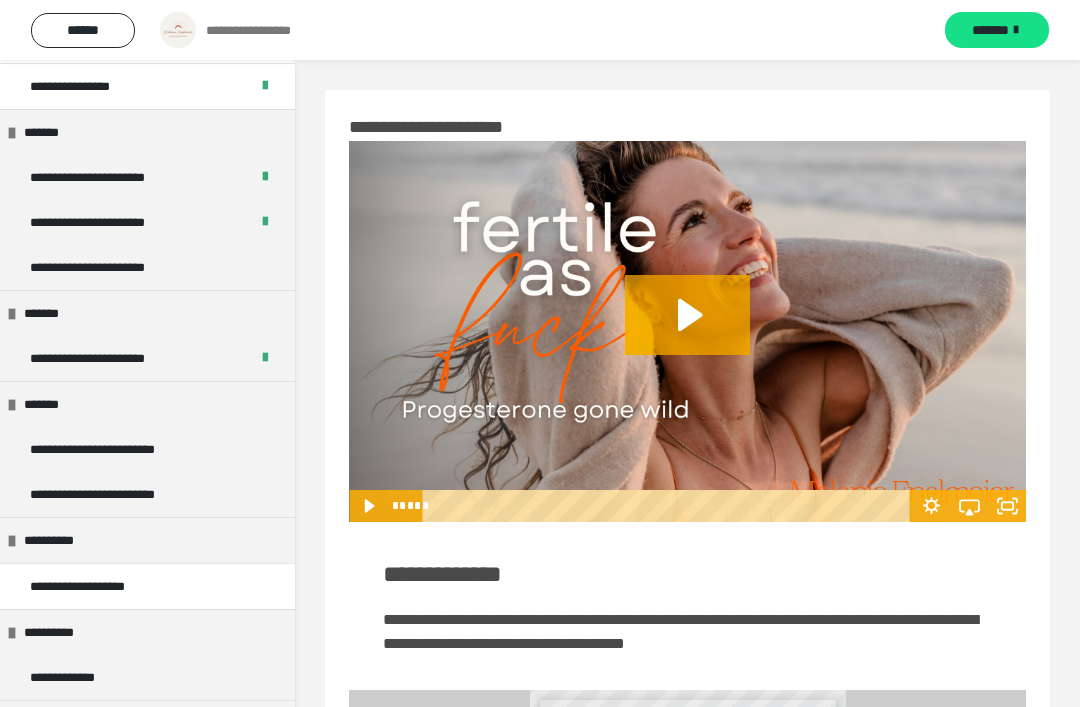 click on "**********" at bounding box center (147, 449) 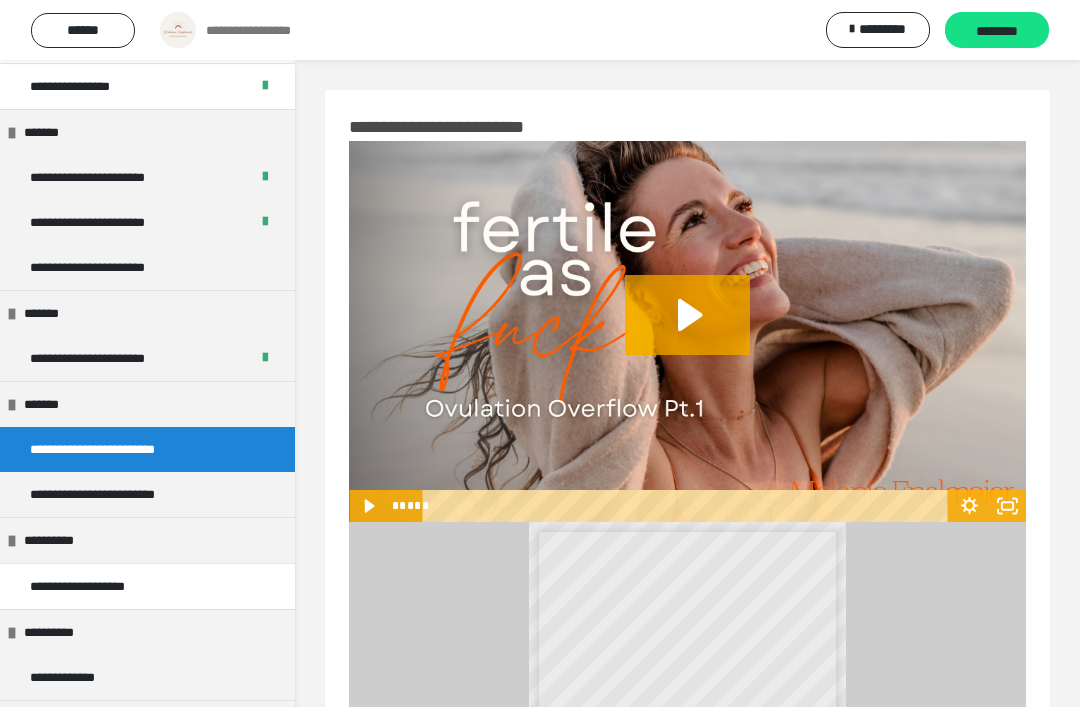 click on "********" at bounding box center (997, 31) 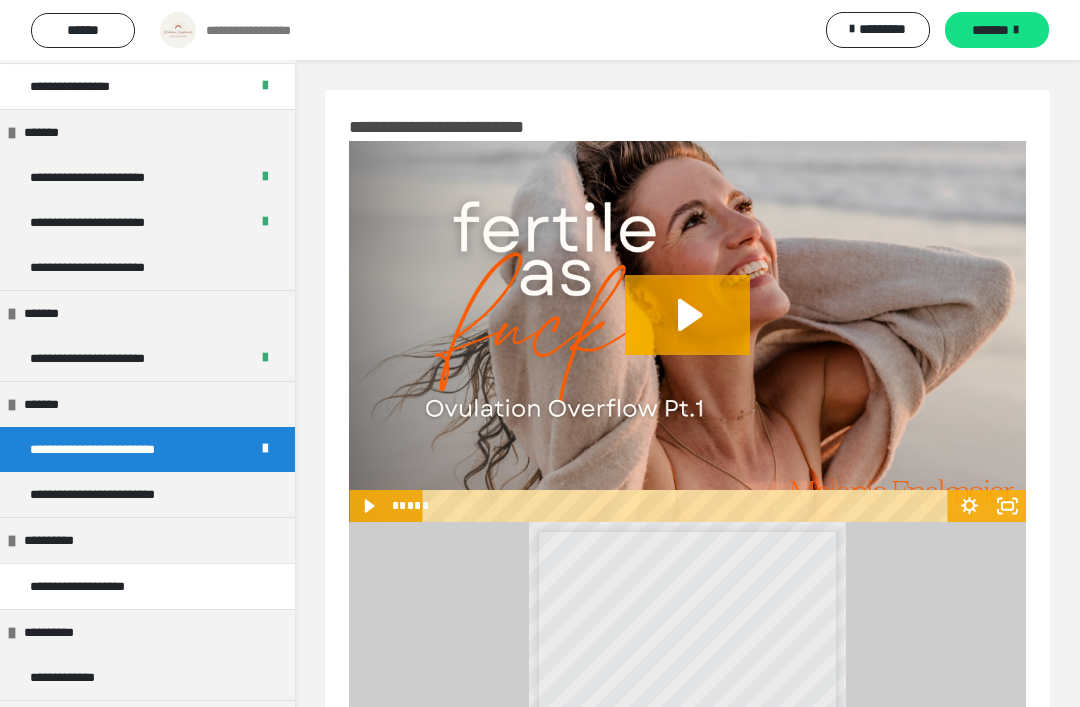 click on "*******" at bounding box center (990, 30) 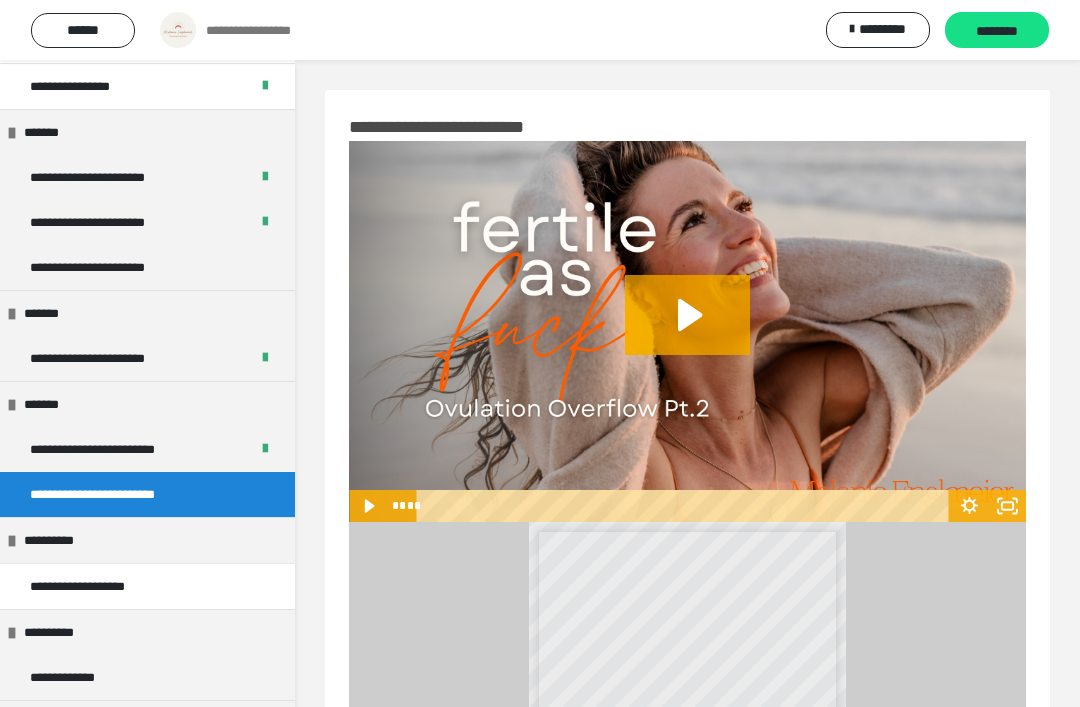 click 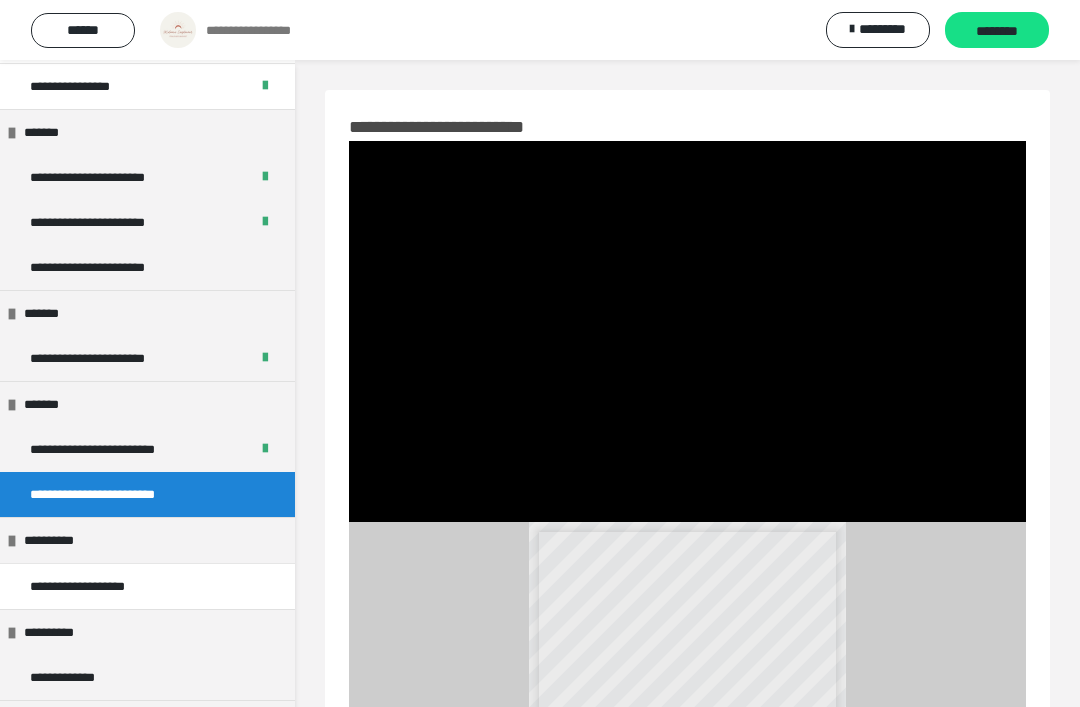 click at bounding box center (687, 331) 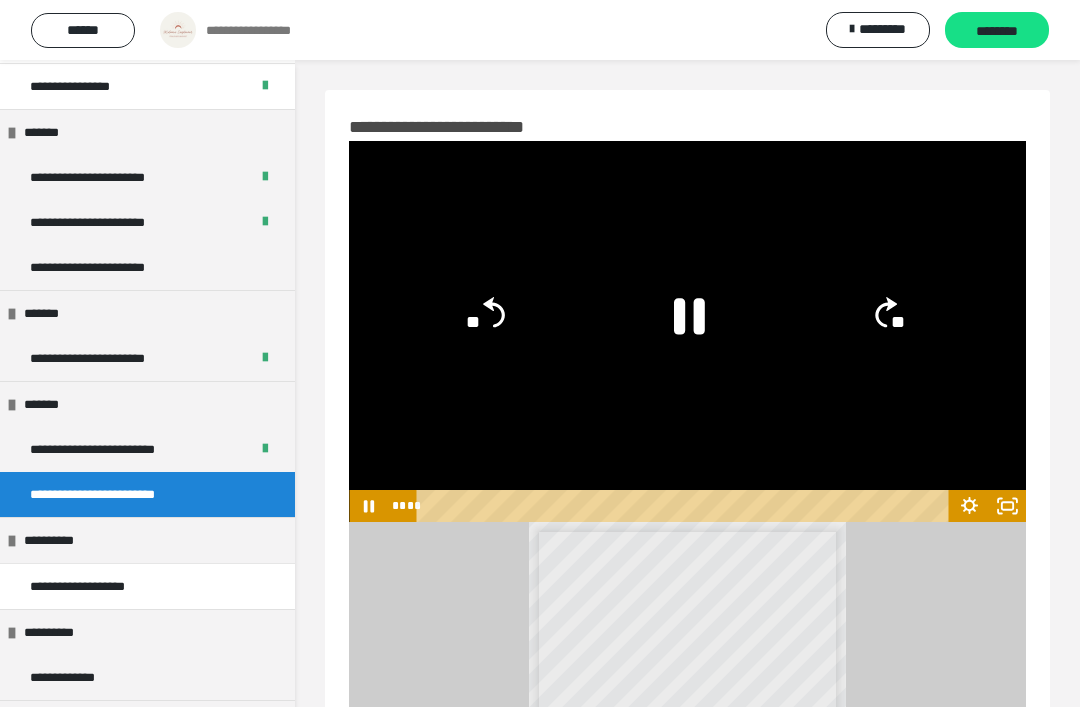 click 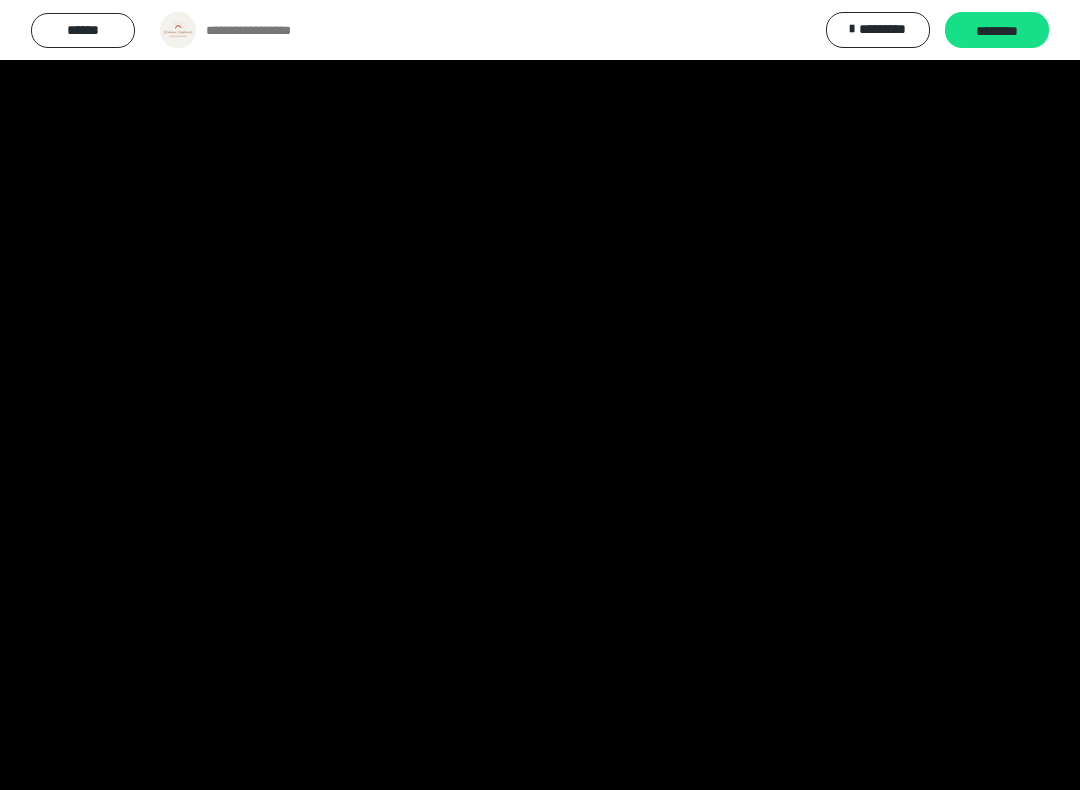 click at bounding box center (540, 395) 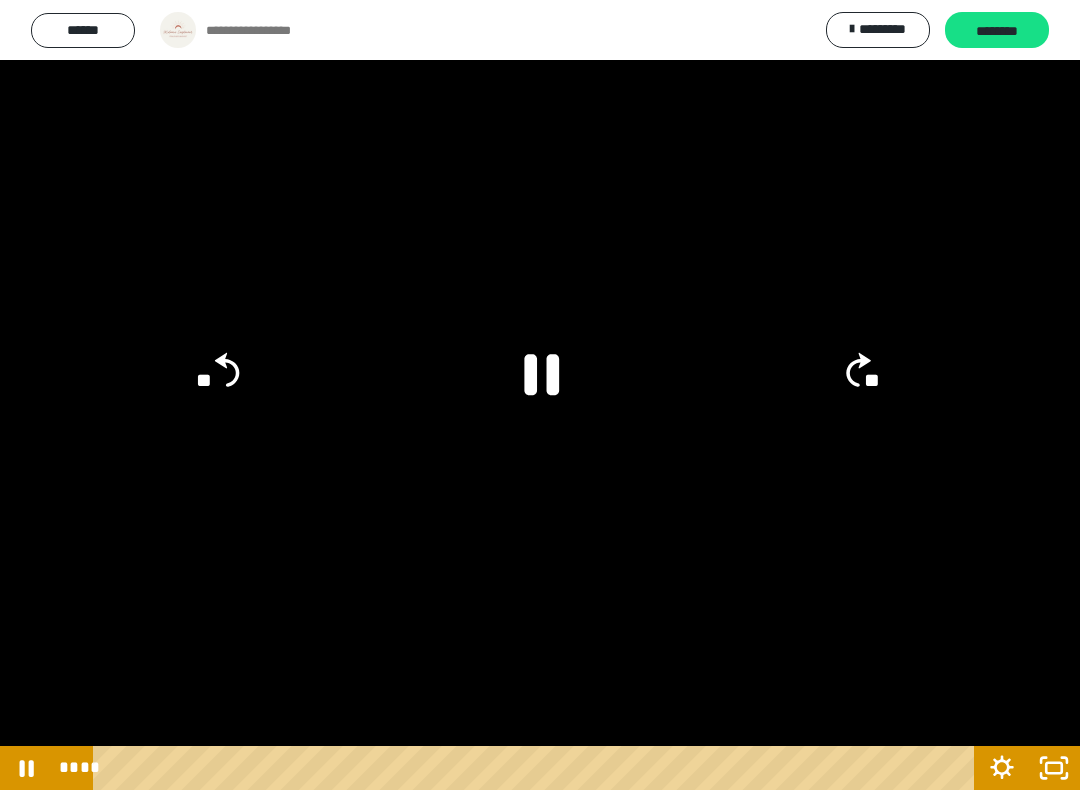 click 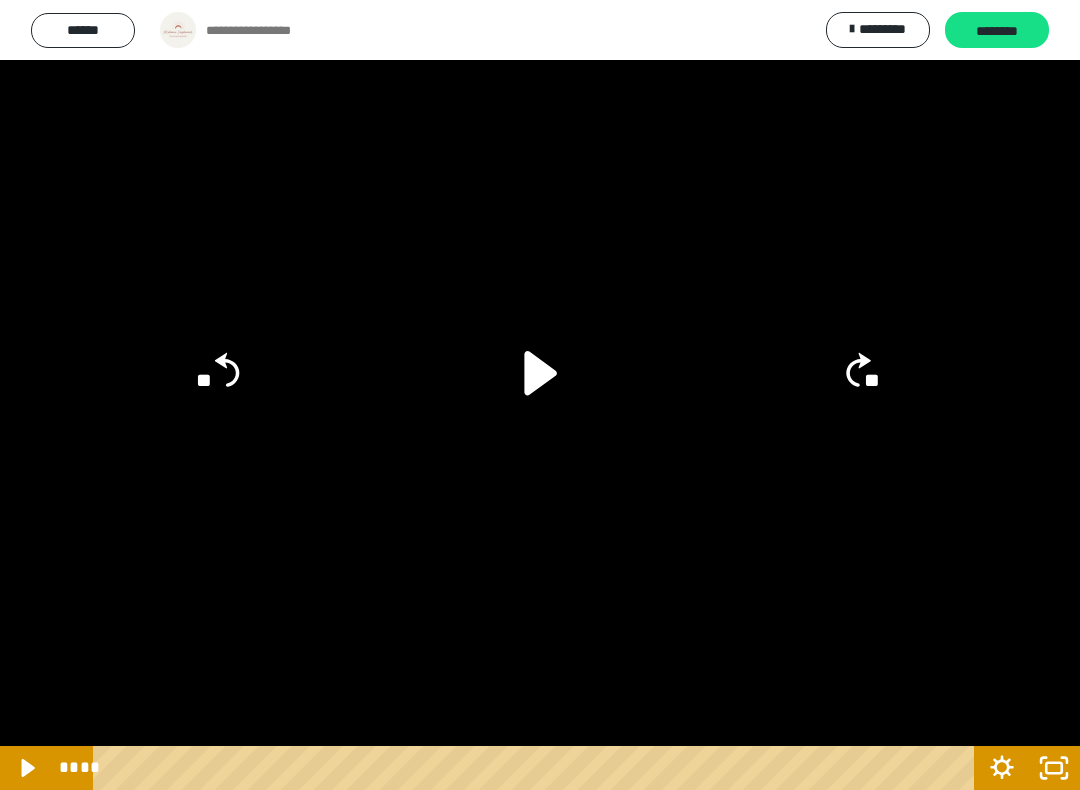 click 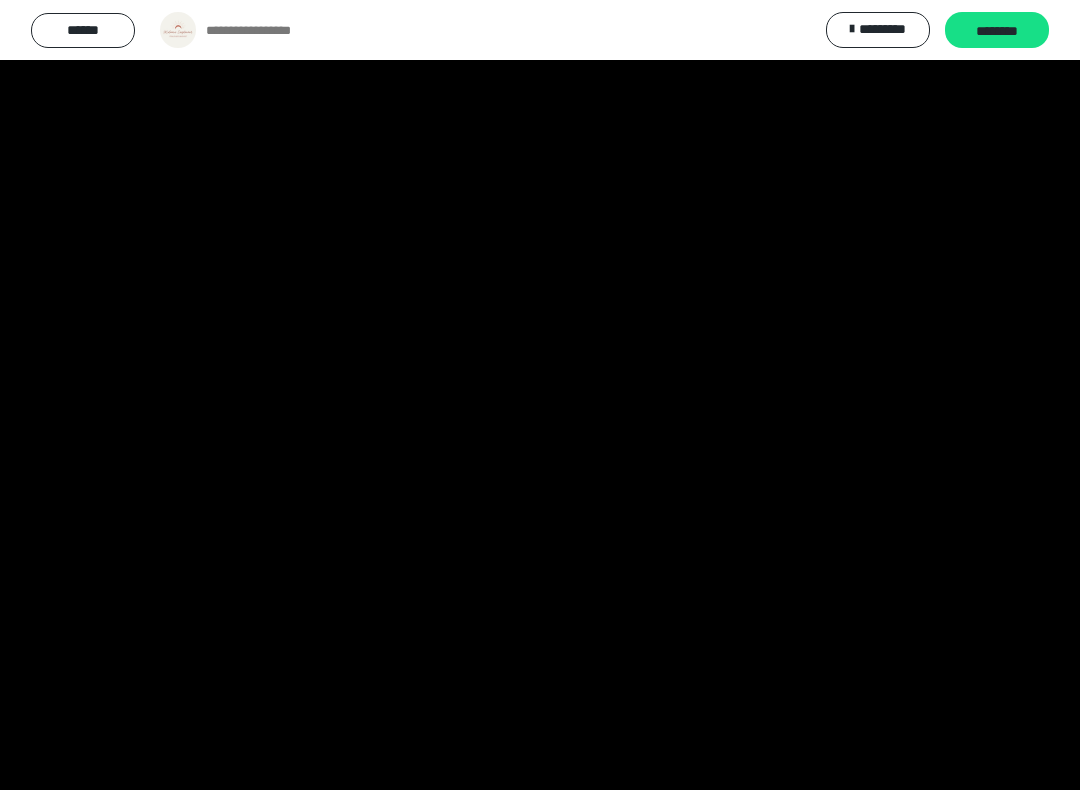 click at bounding box center [540, 395] 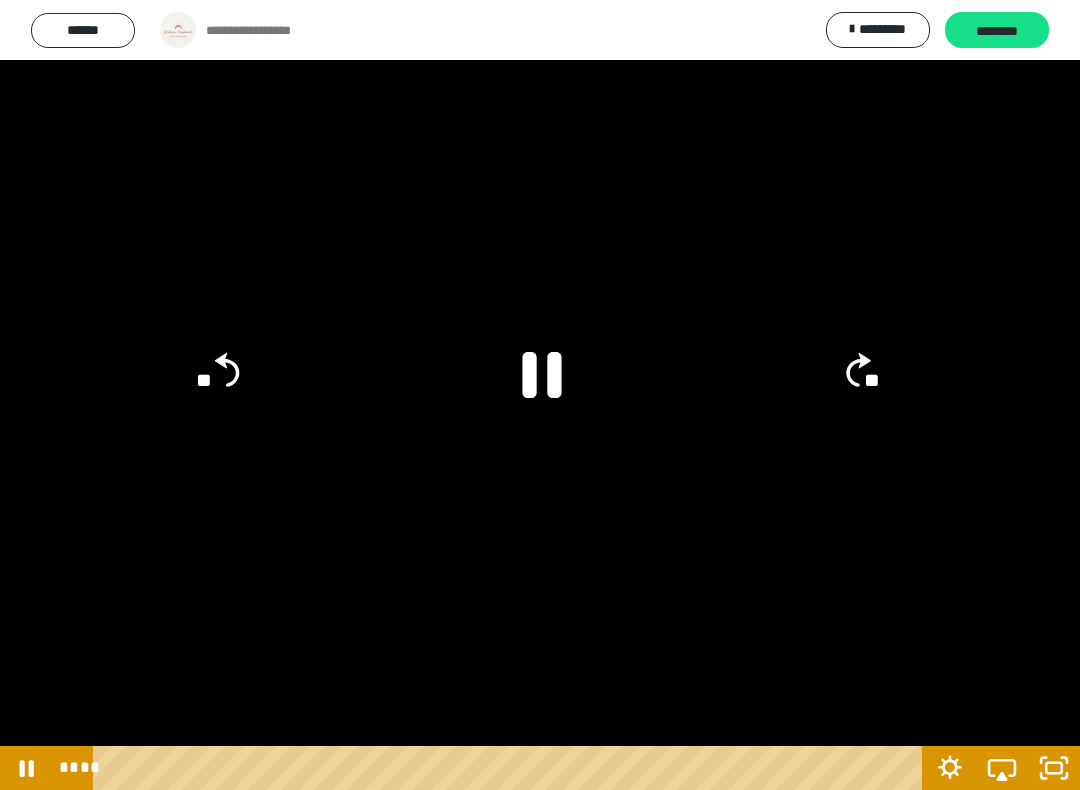 click 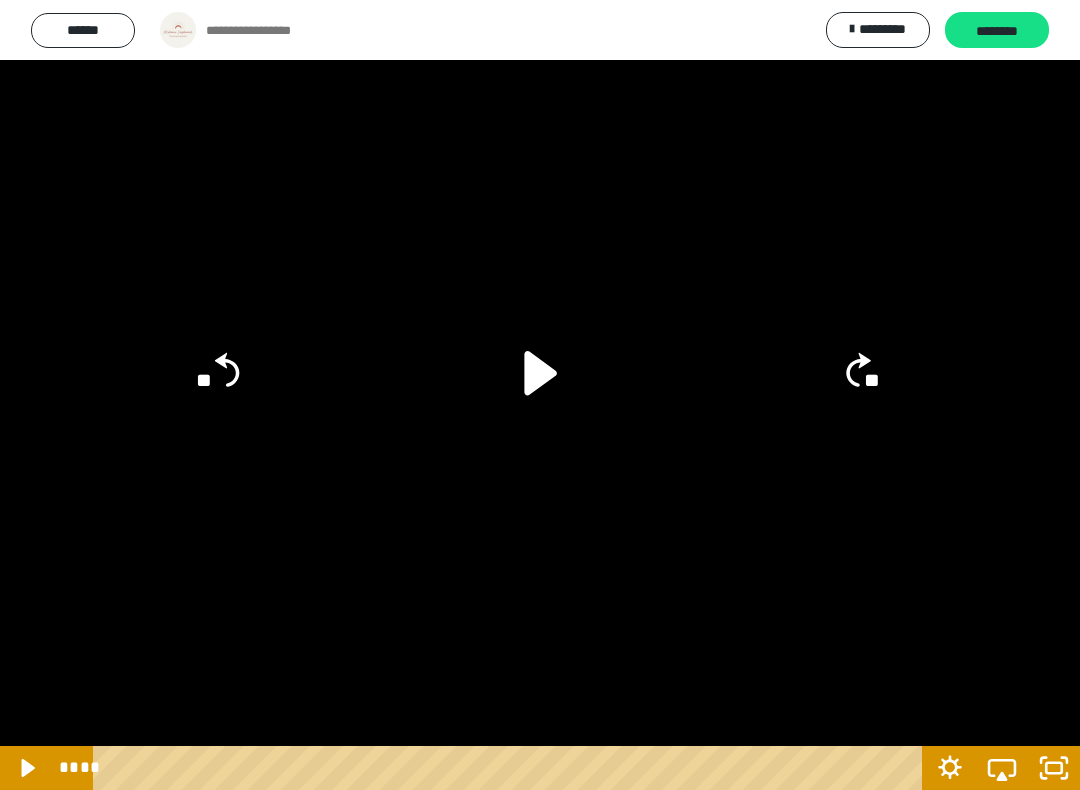 click 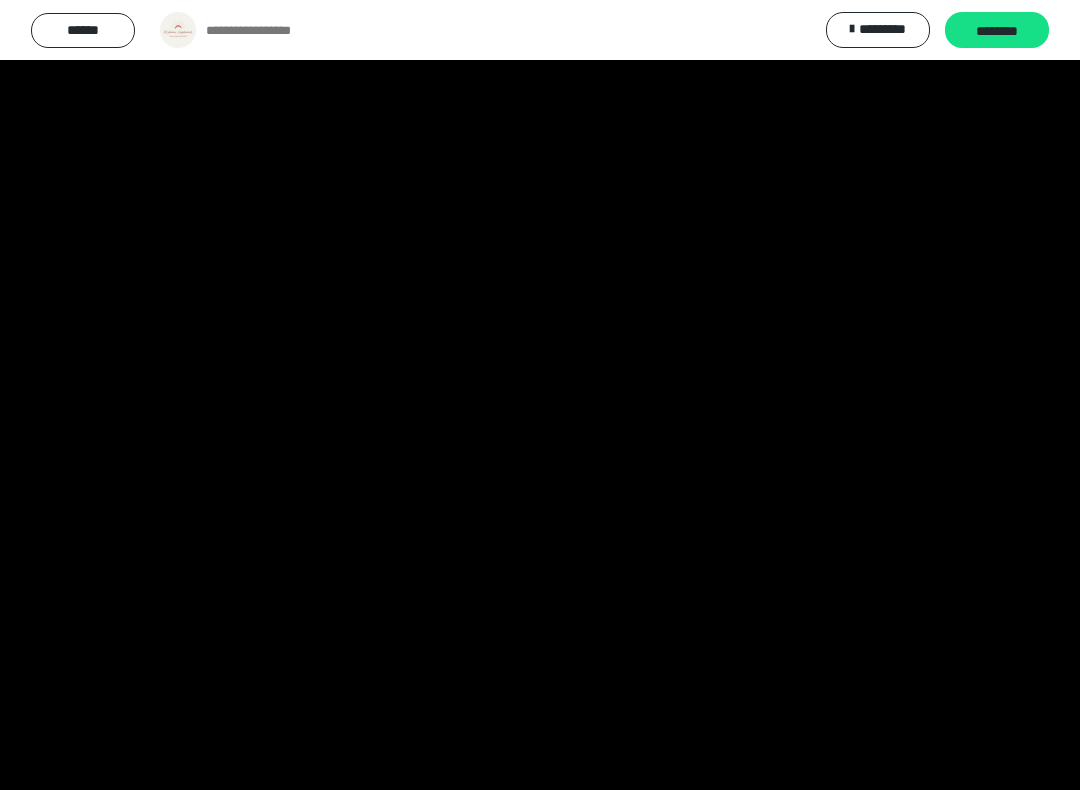 click at bounding box center [540, 395] 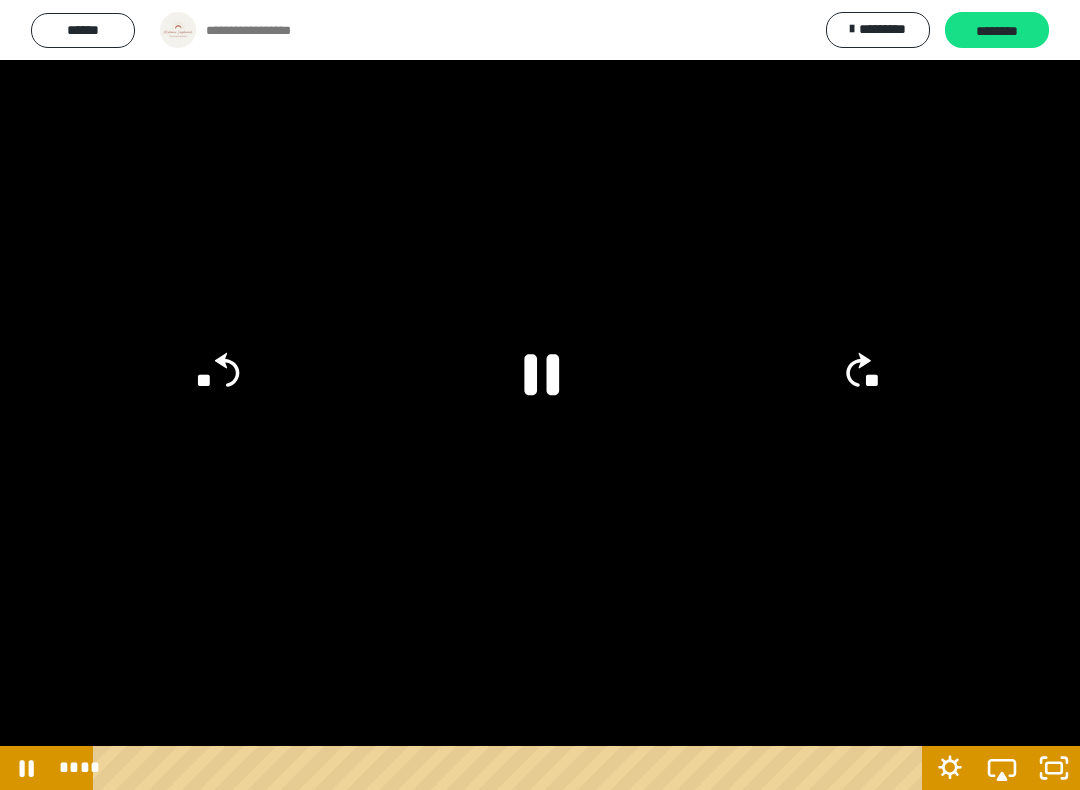 click 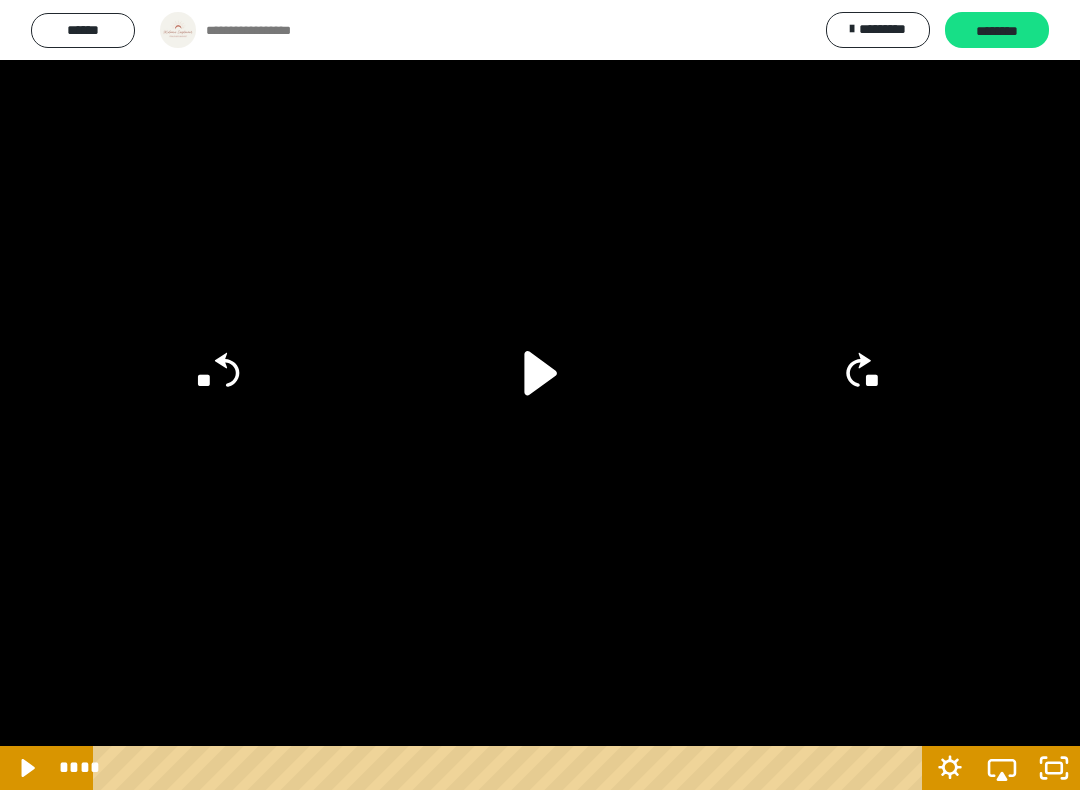 click 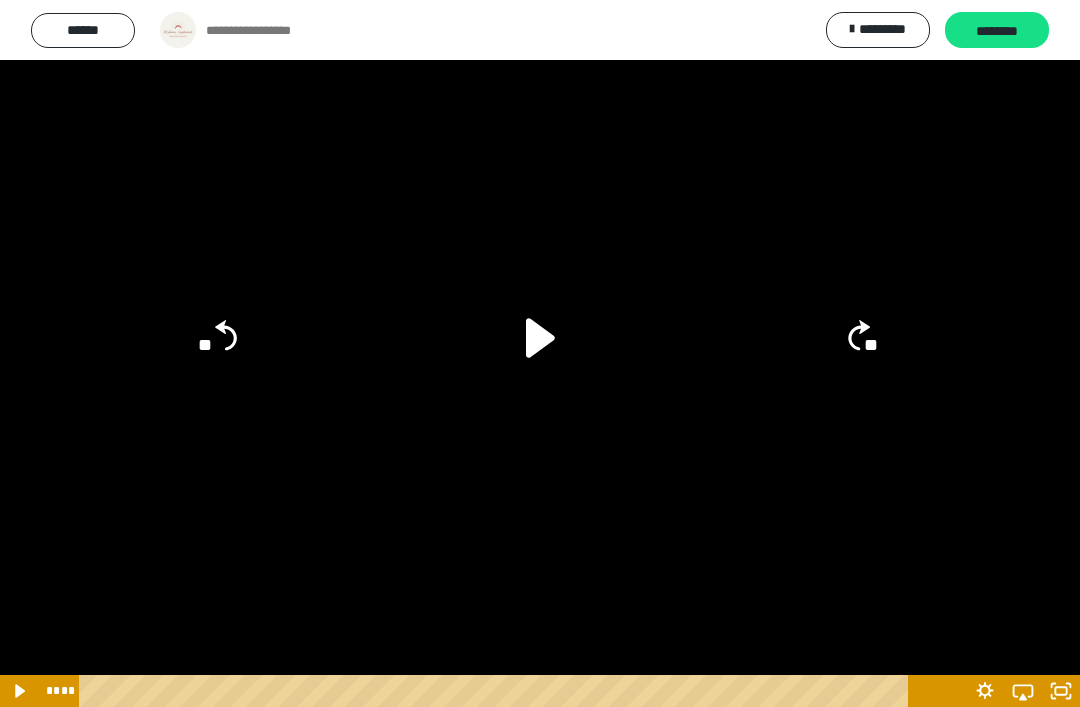 scroll, scrollTop: 0, scrollLeft: 0, axis: both 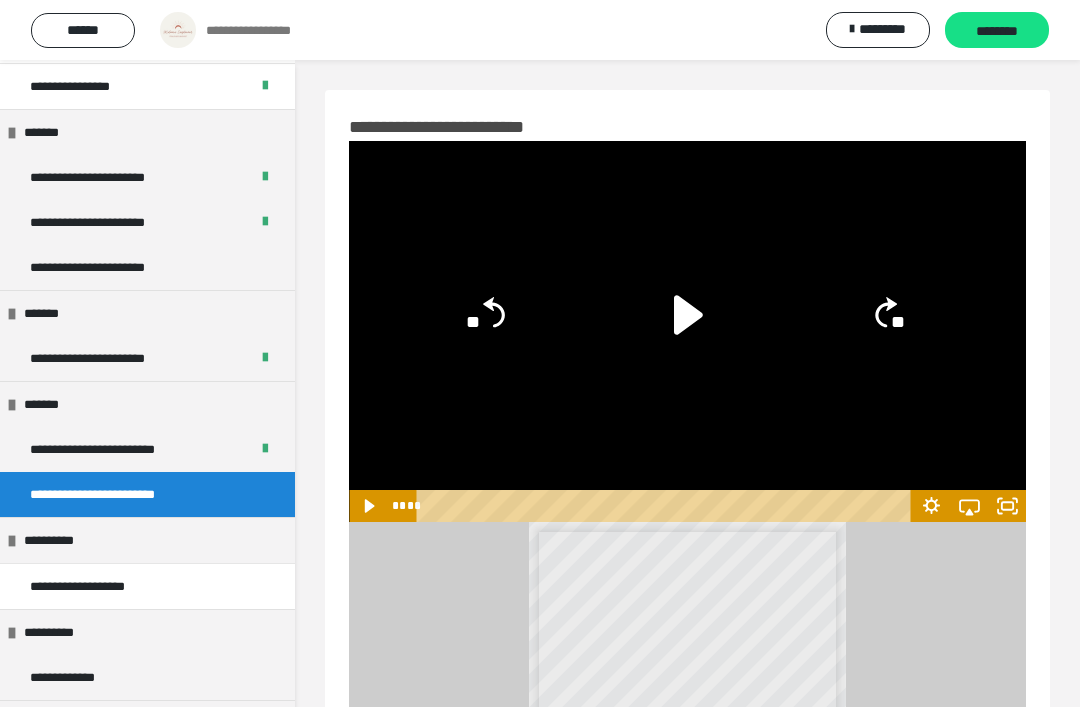 click on "********" at bounding box center [997, 31] 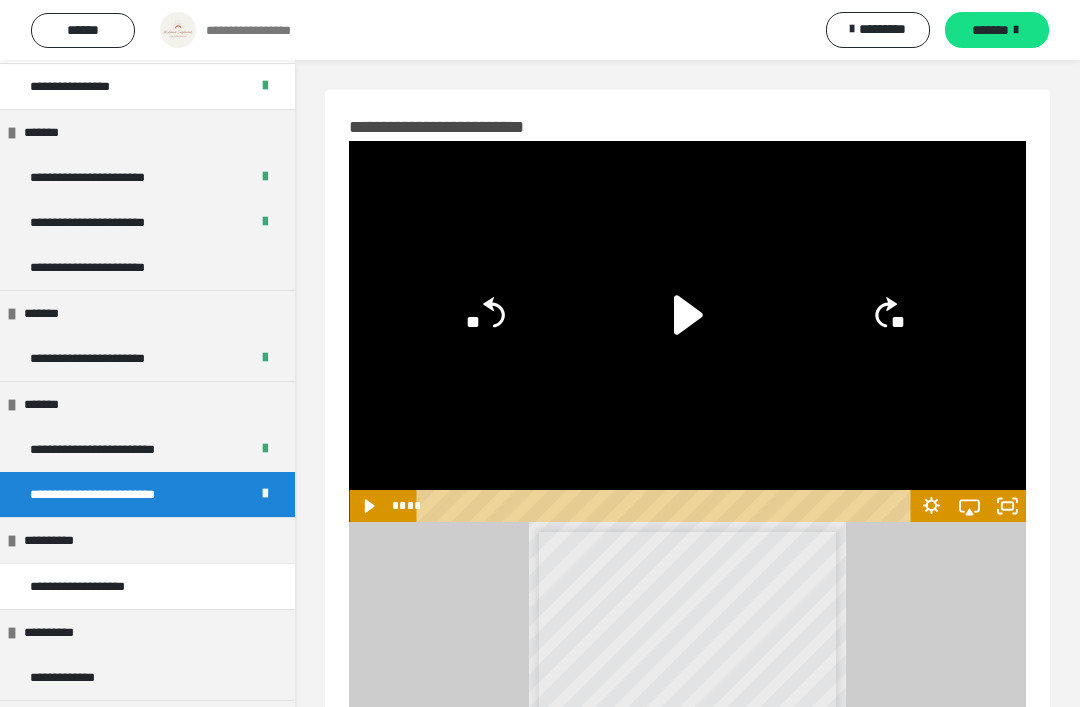click on "*******" at bounding box center [990, 30] 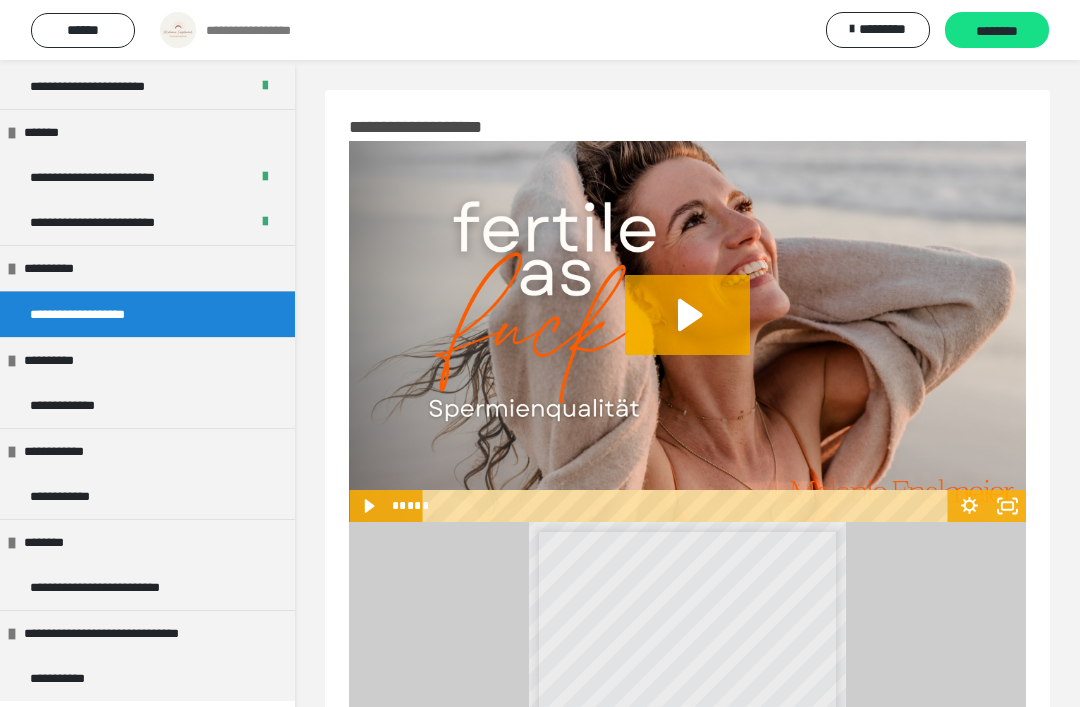 scroll, scrollTop: 799, scrollLeft: 0, axis: vertical 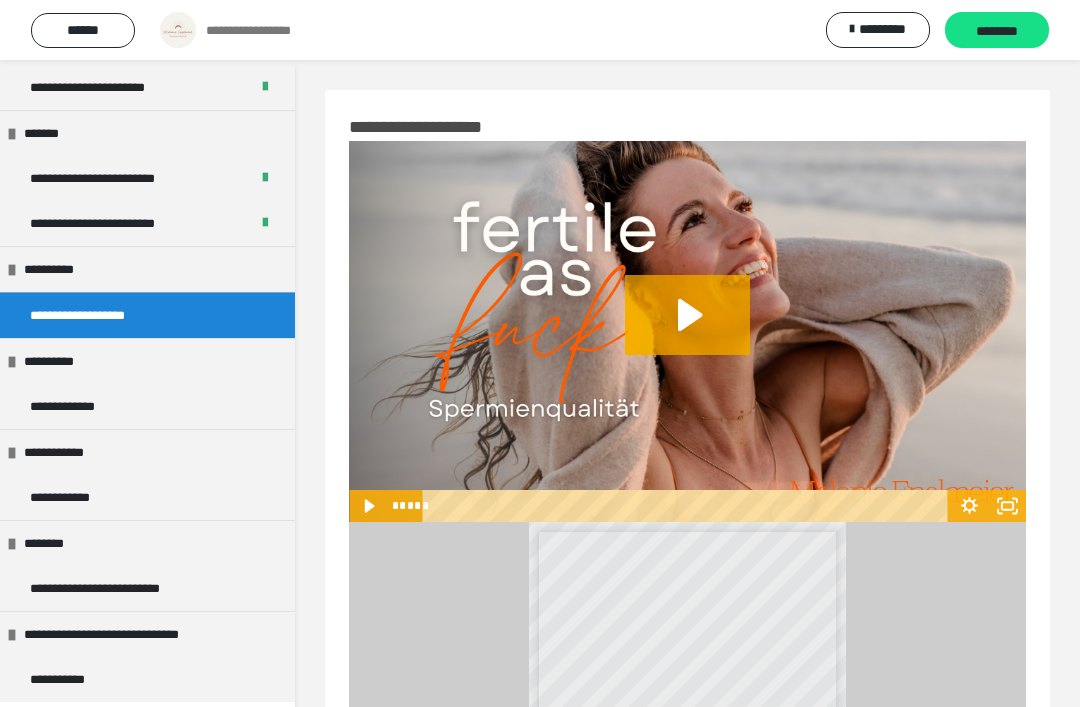 click on "**********" at bounding box center [147, 406] 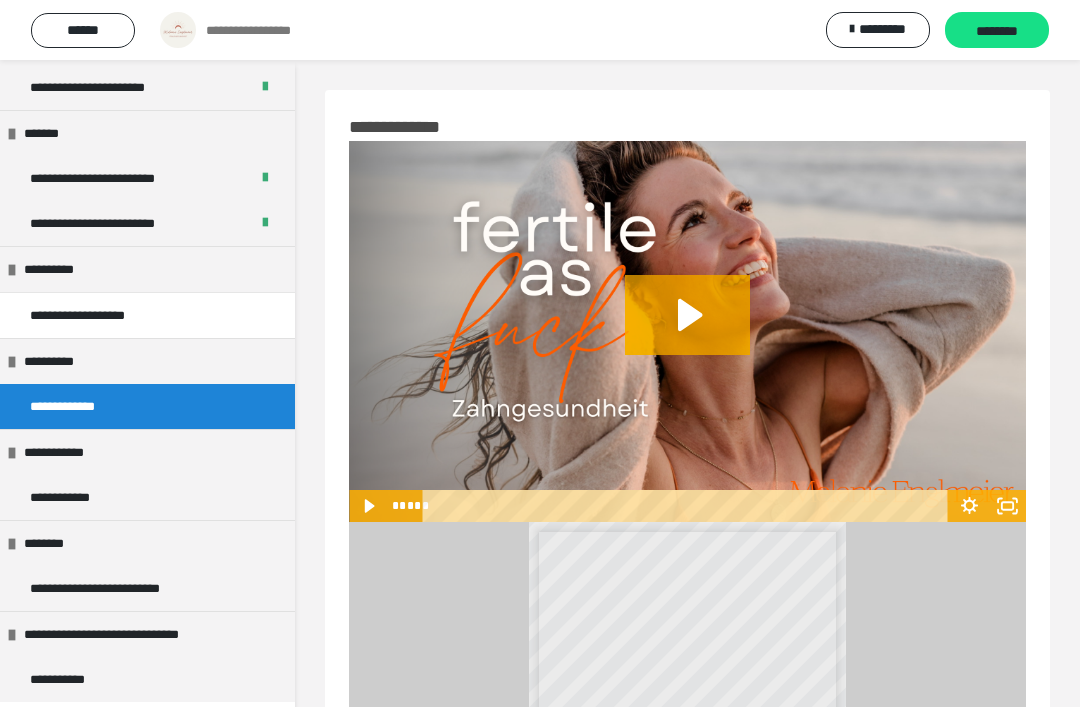click on "**********" at bounding box center (147, 497) 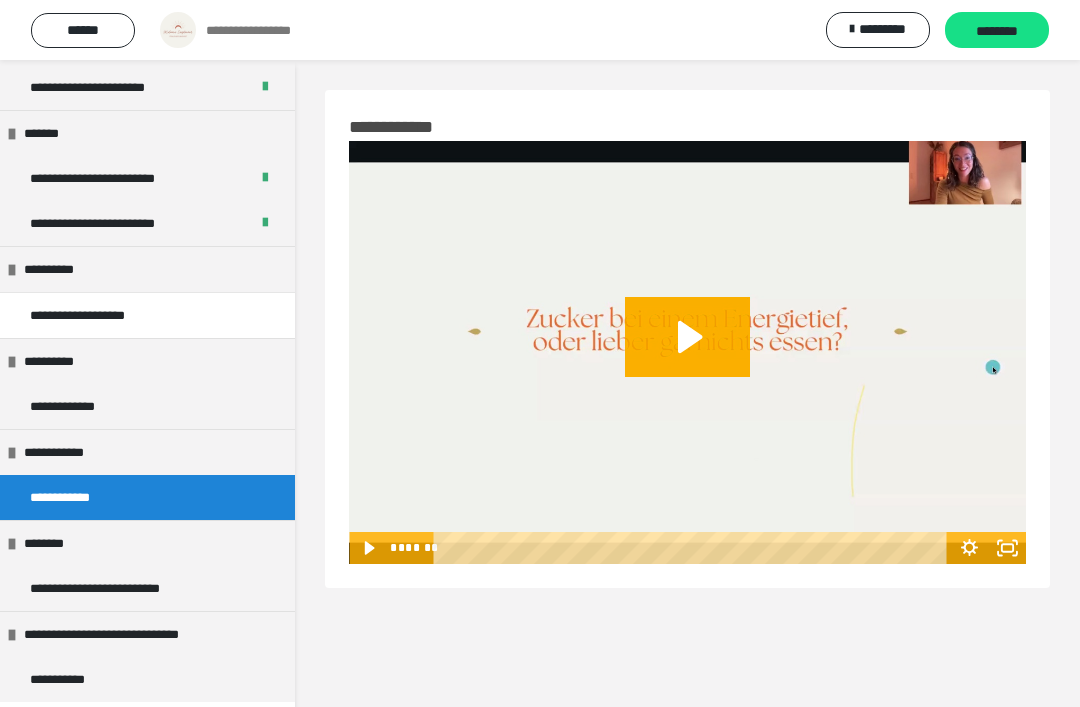 click on "**********" at bounding box center [125, 588] 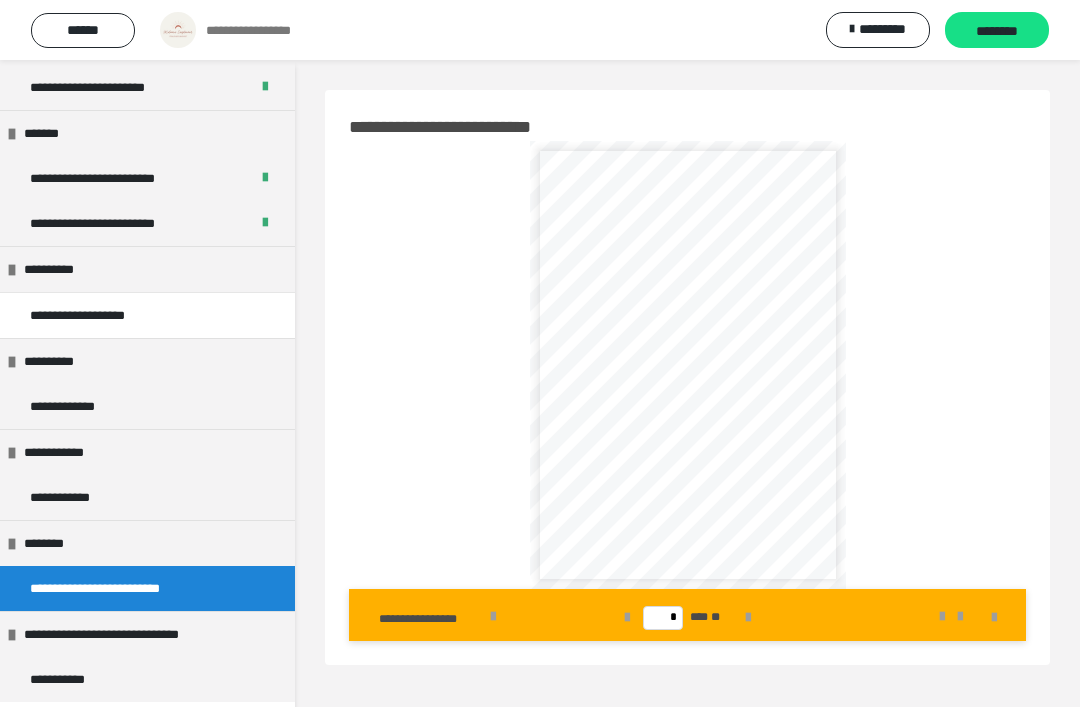 click on "**********" at bounding box center (147, 315) 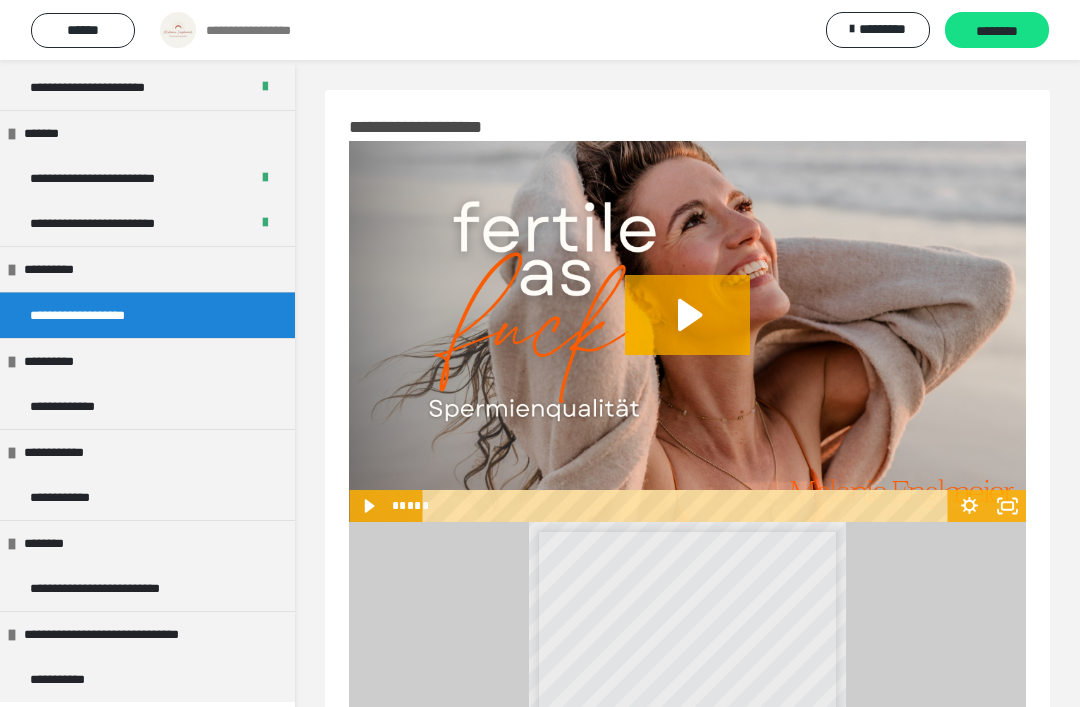 click 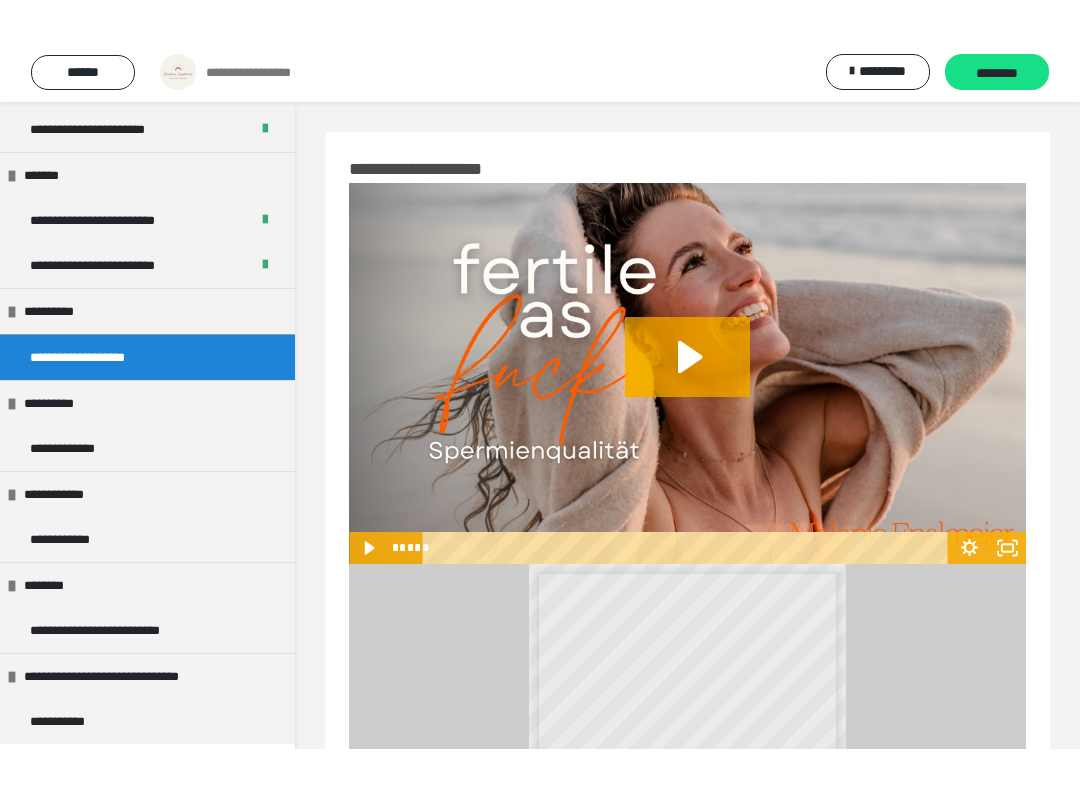 scroll, scrollTop: 20, scrollLeft: 0, axis: vertical 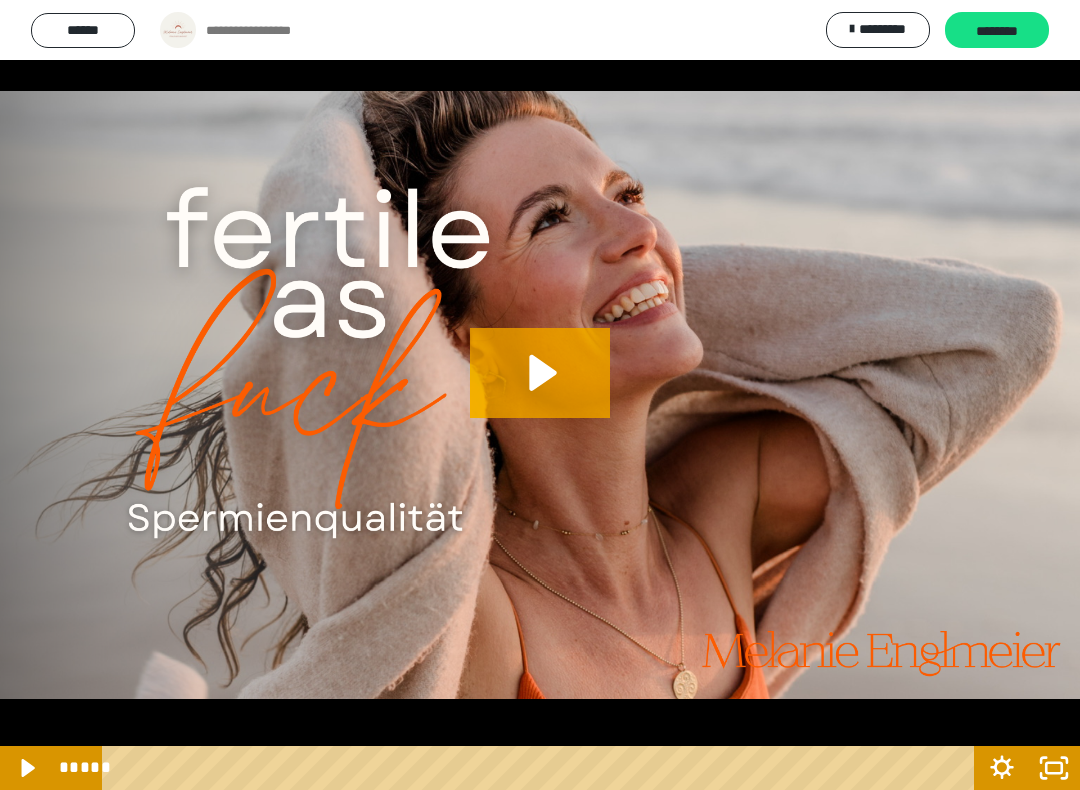 click 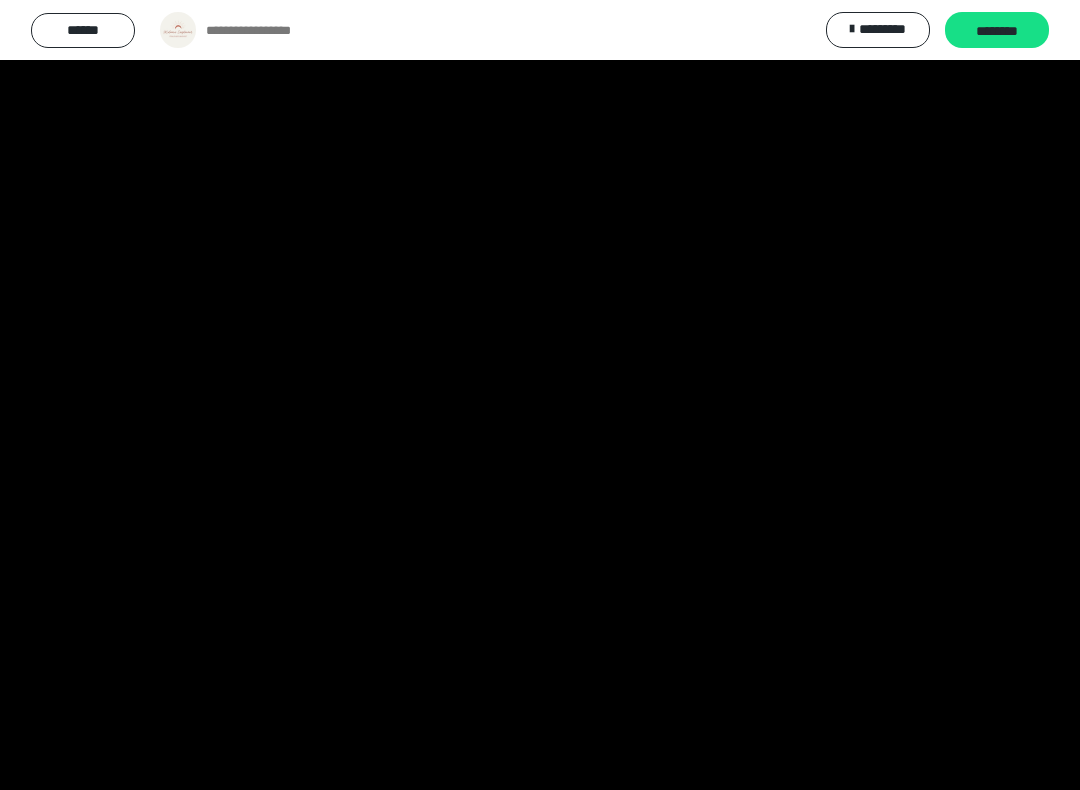 click at bounding box center (540, 395) 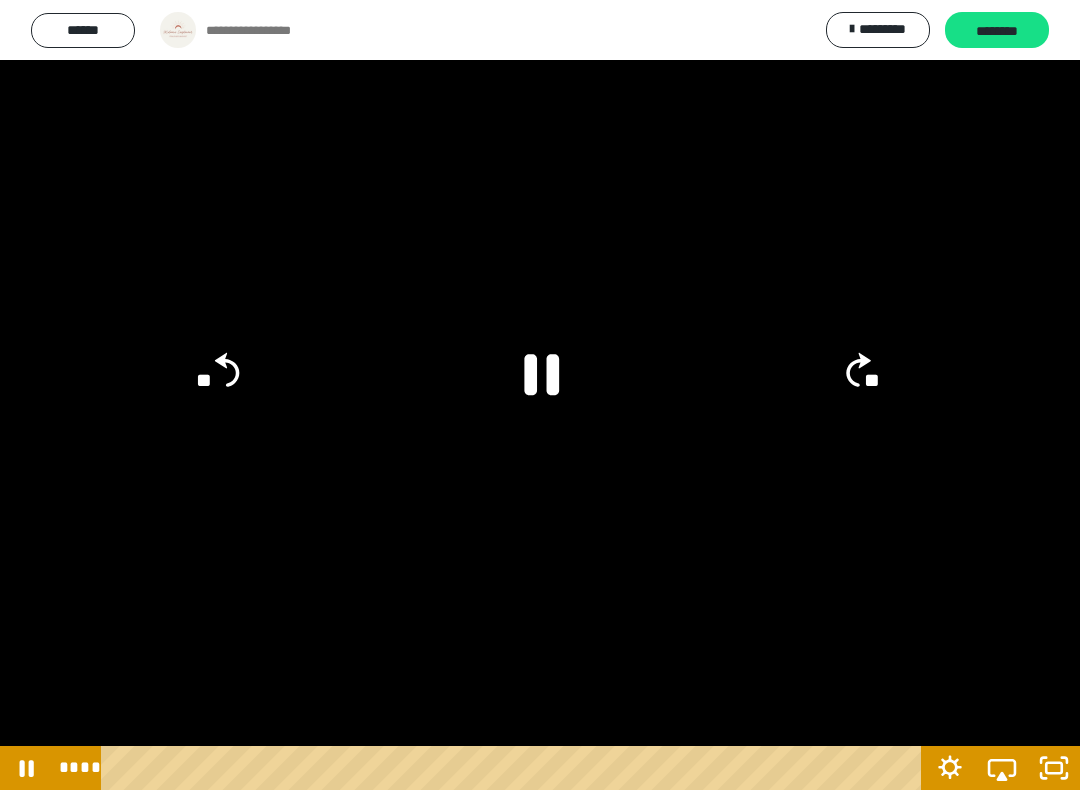click 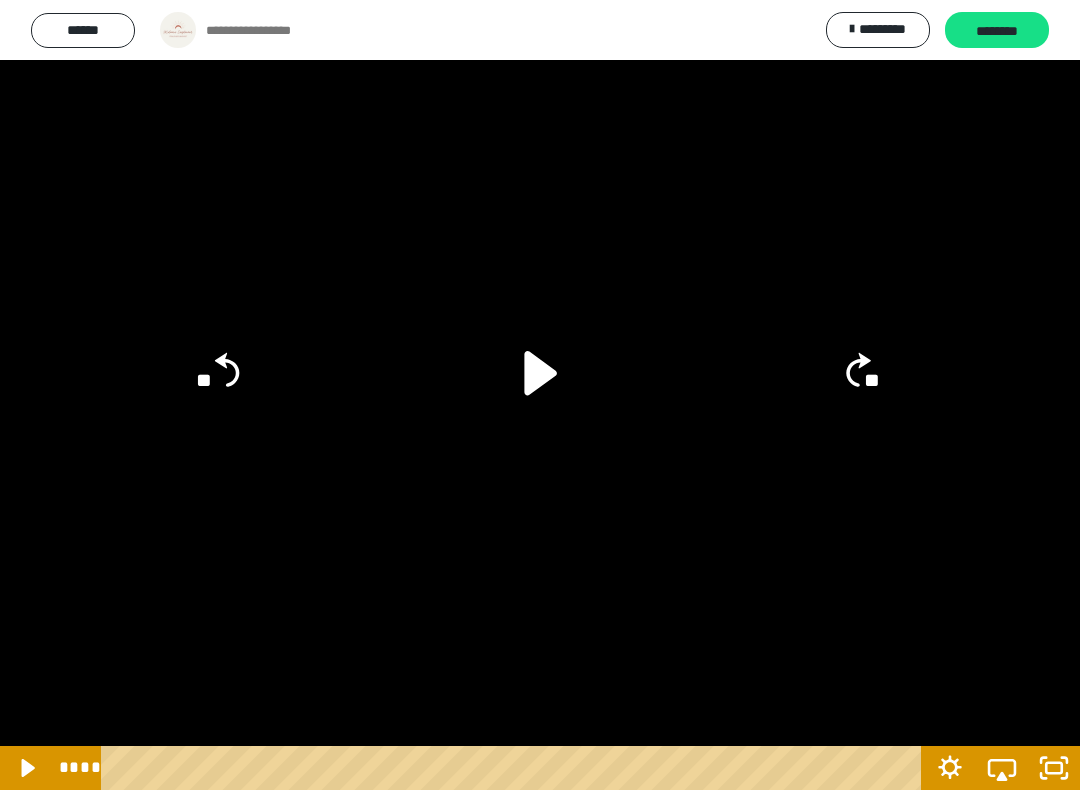 click 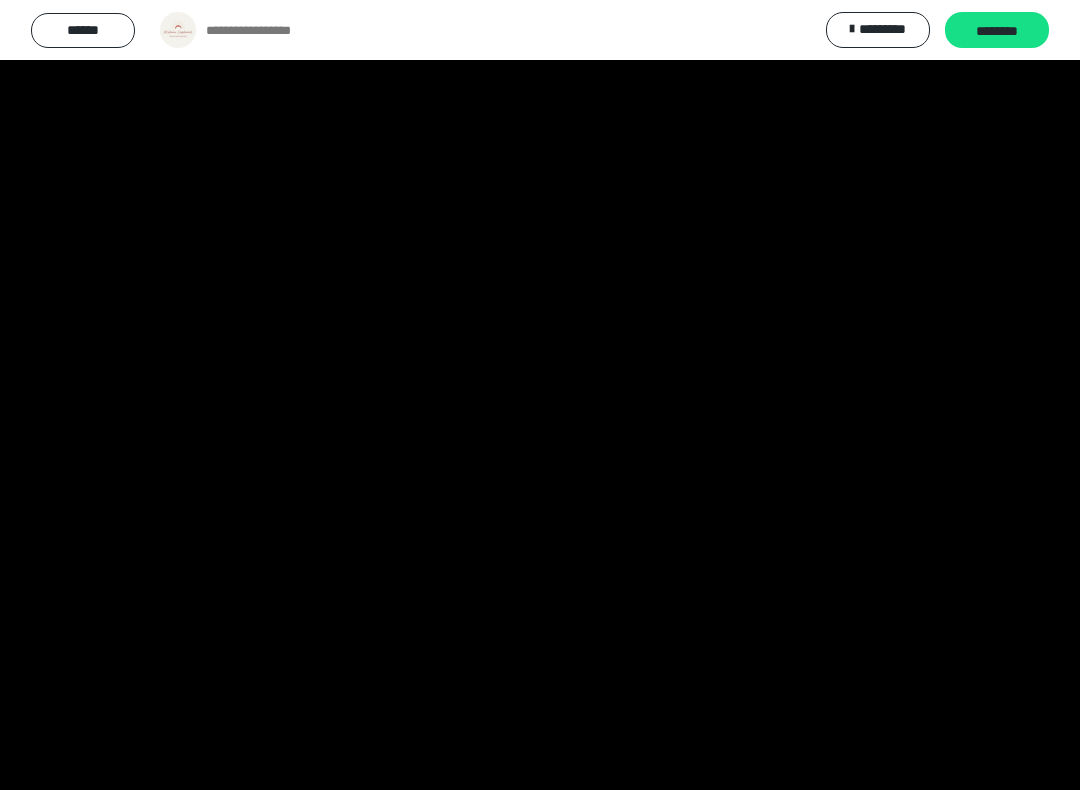 click at bounding box center (540, 395) 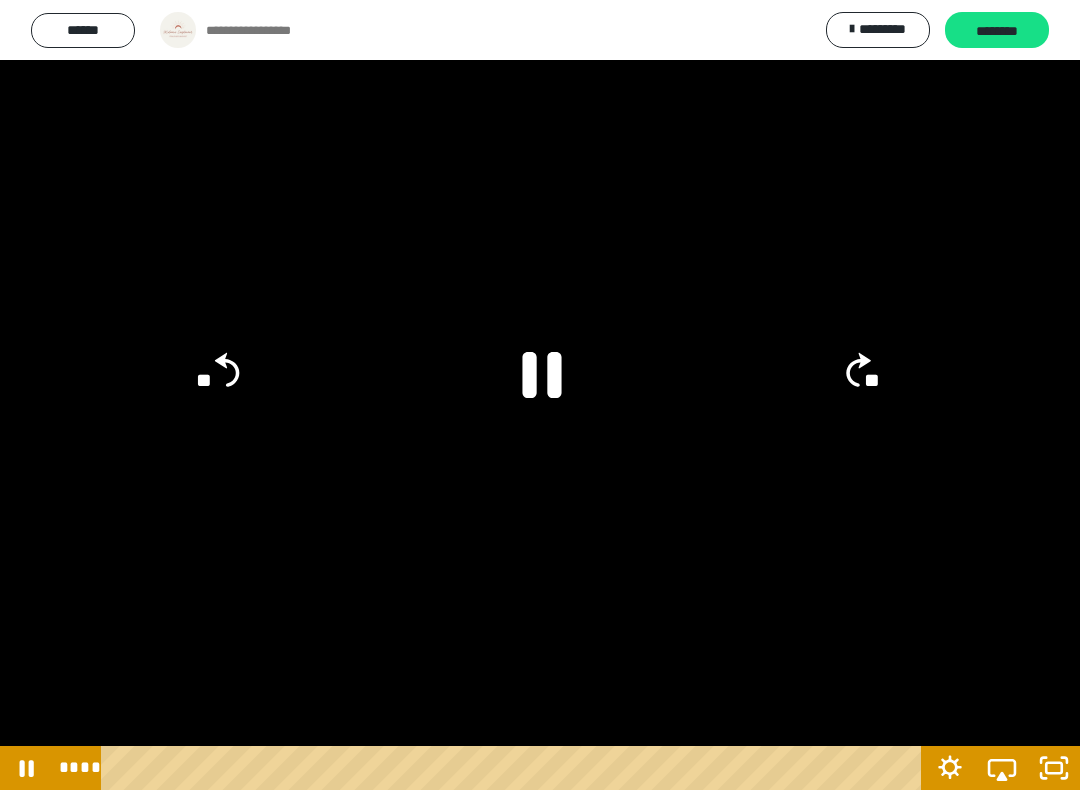 click 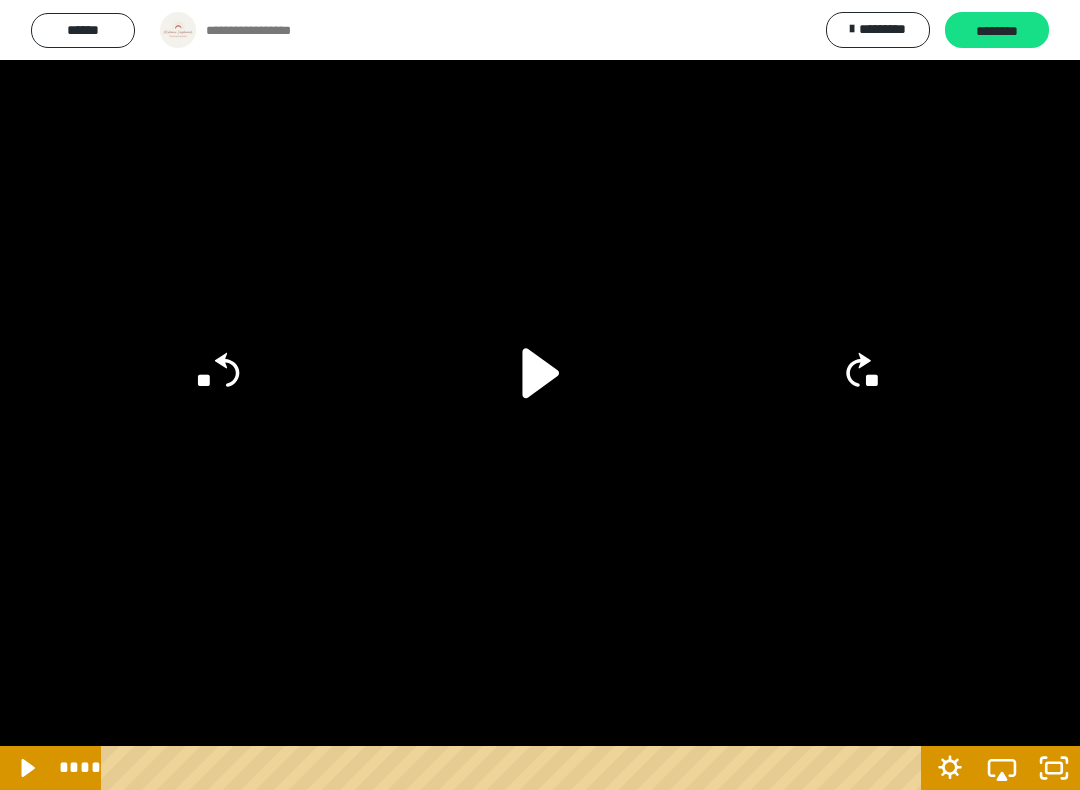 click 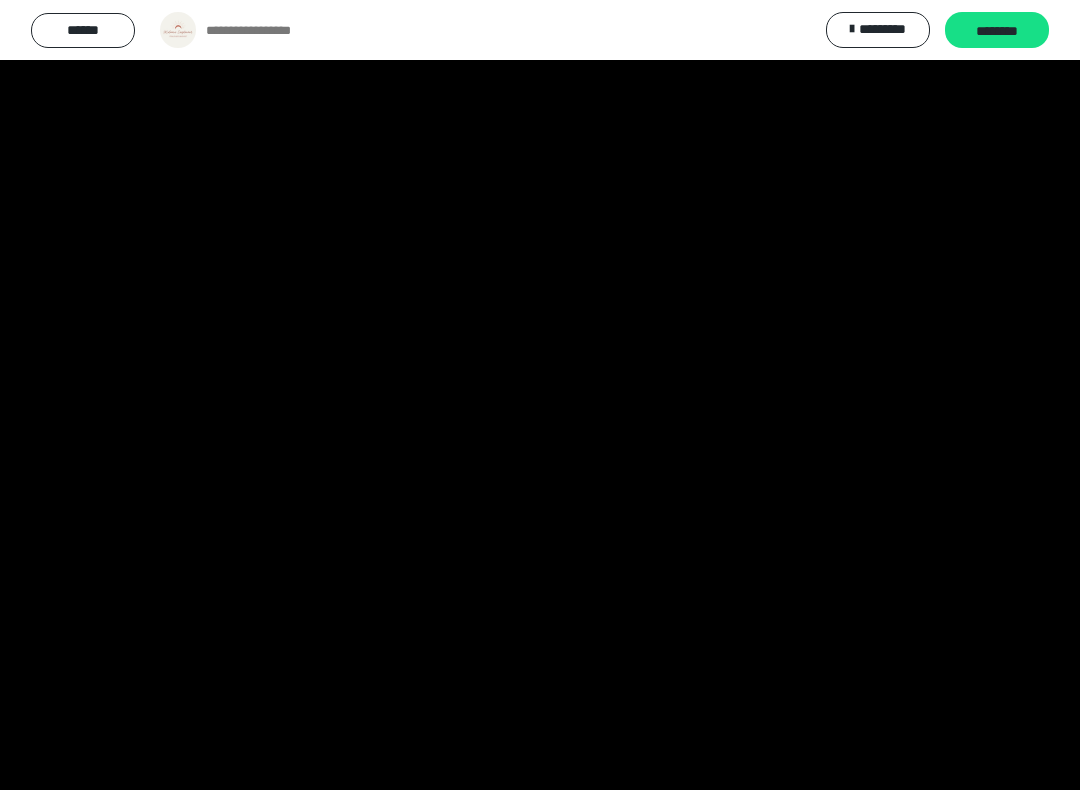 click at bounding box center (540, 395) 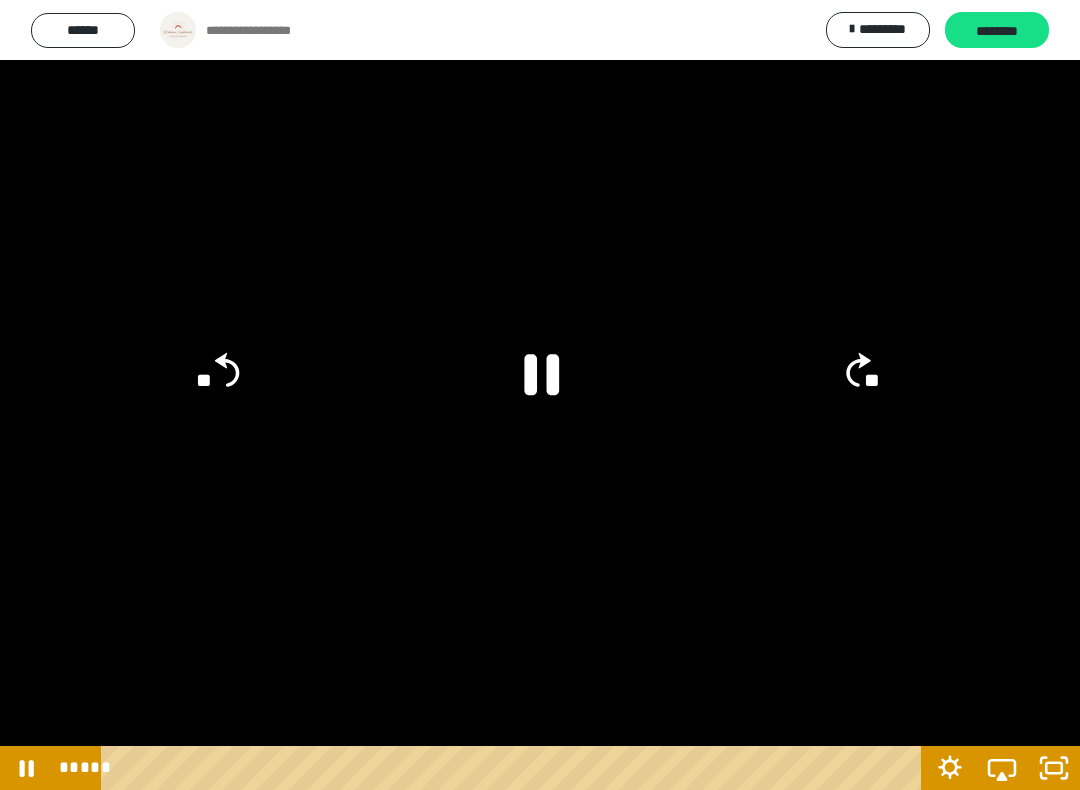 click 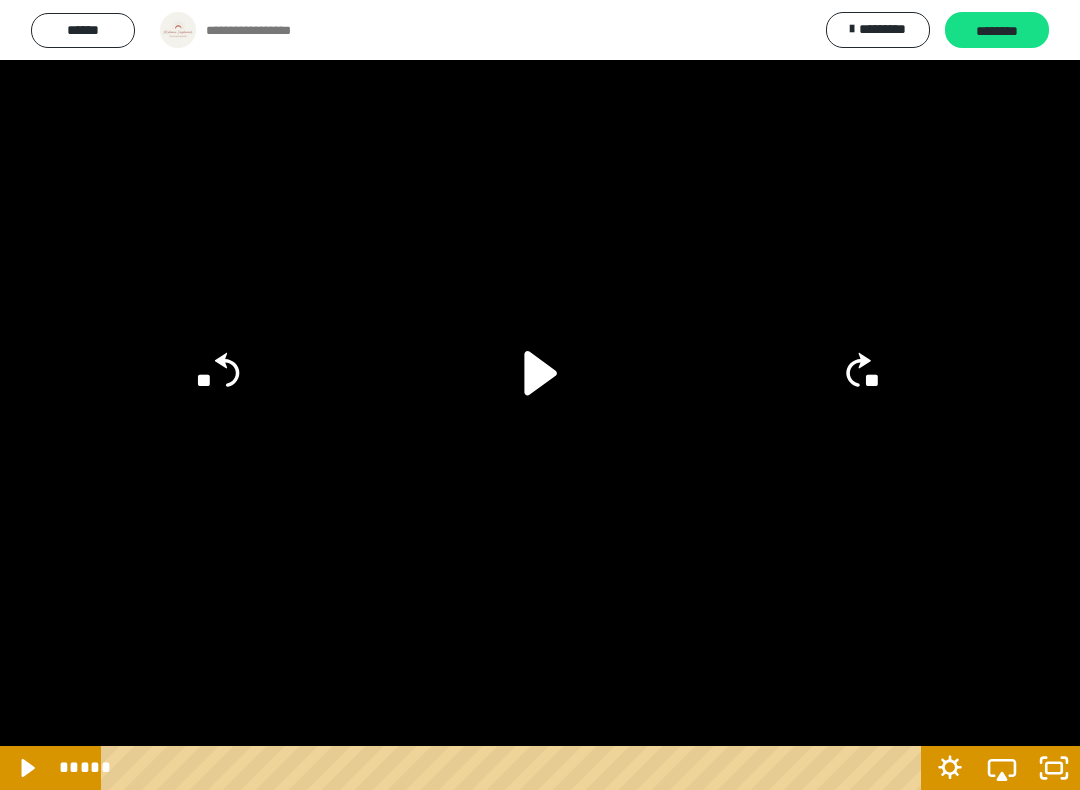 click 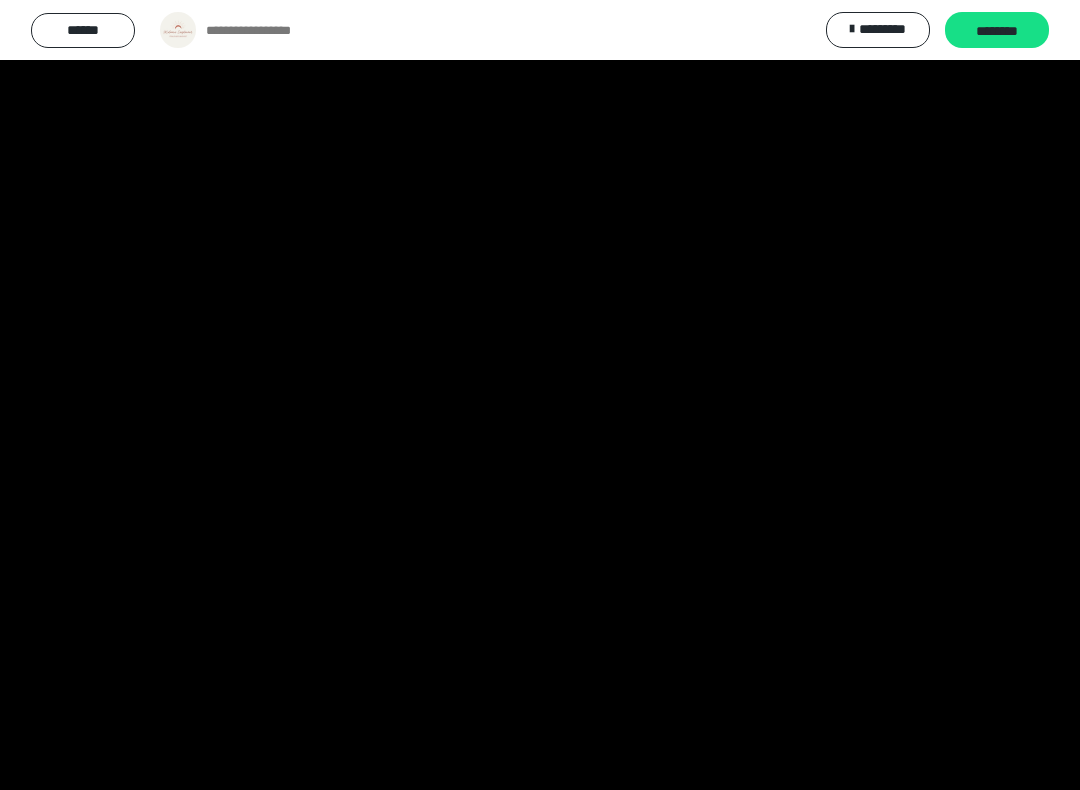 click at bounding box center [540, 395] 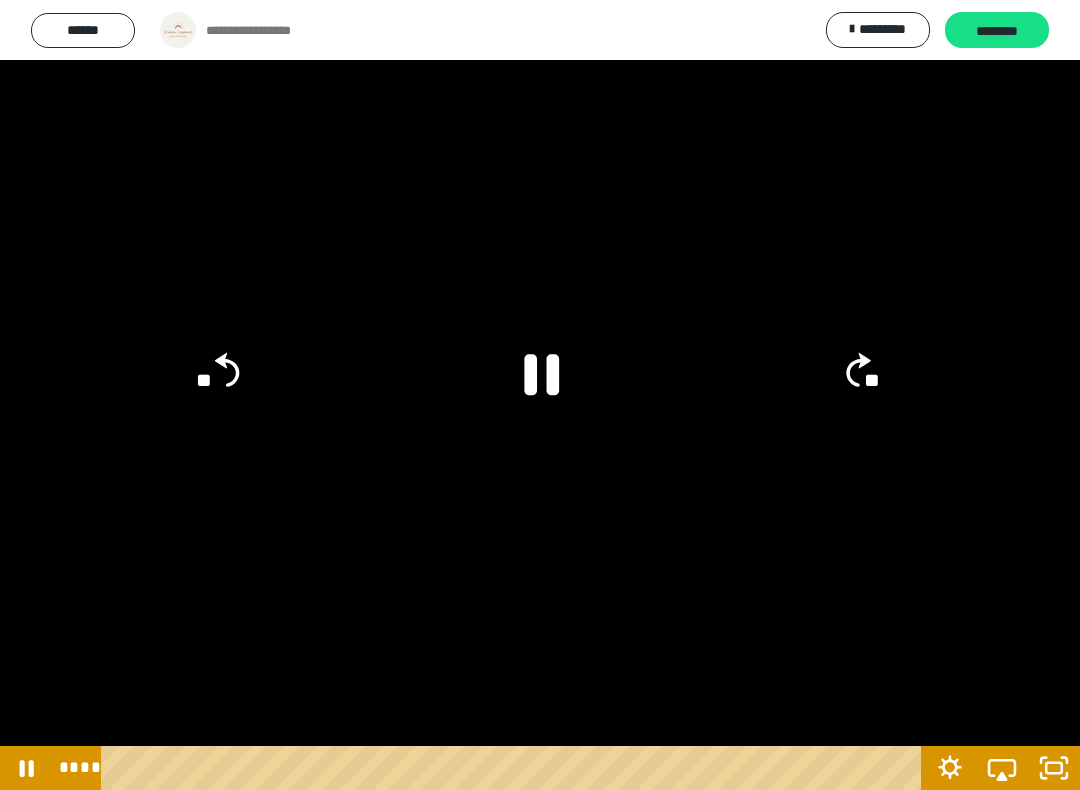 click 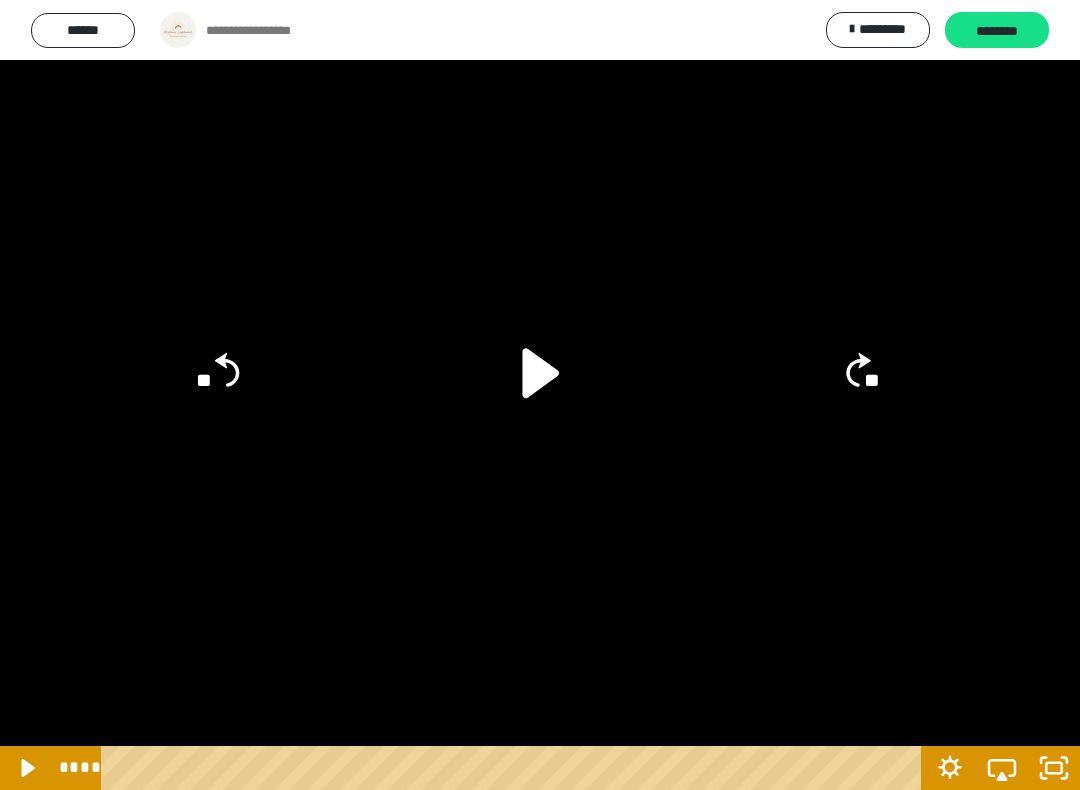 click 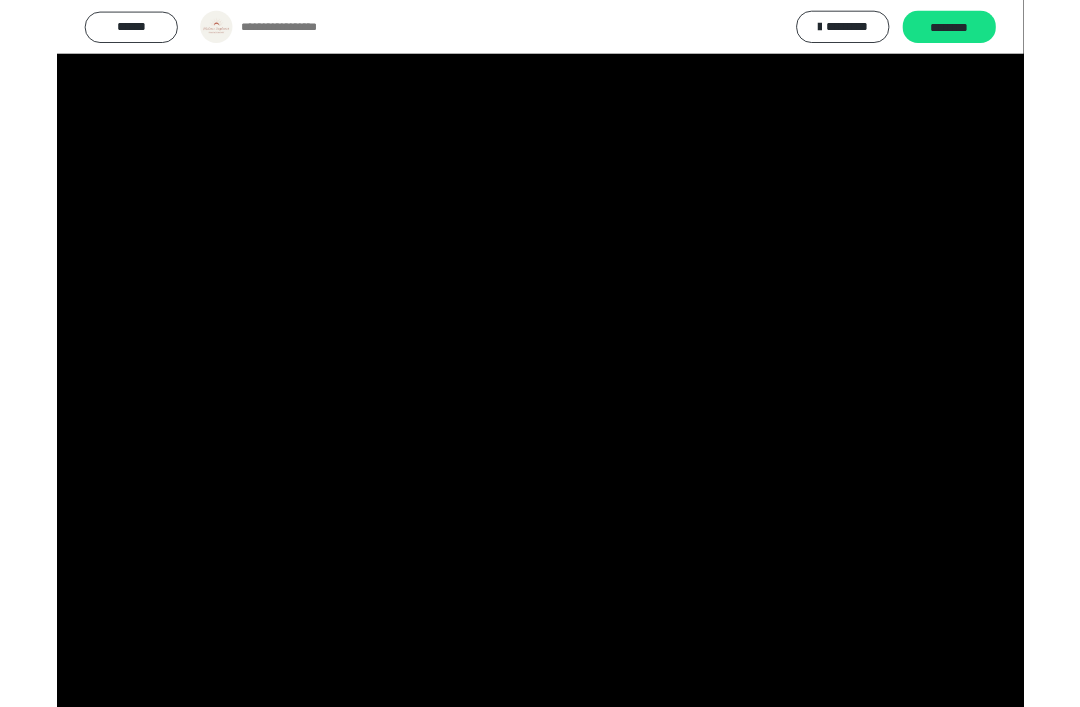scroll, scrollTop: 0, scrollLeft: 0, axis: both 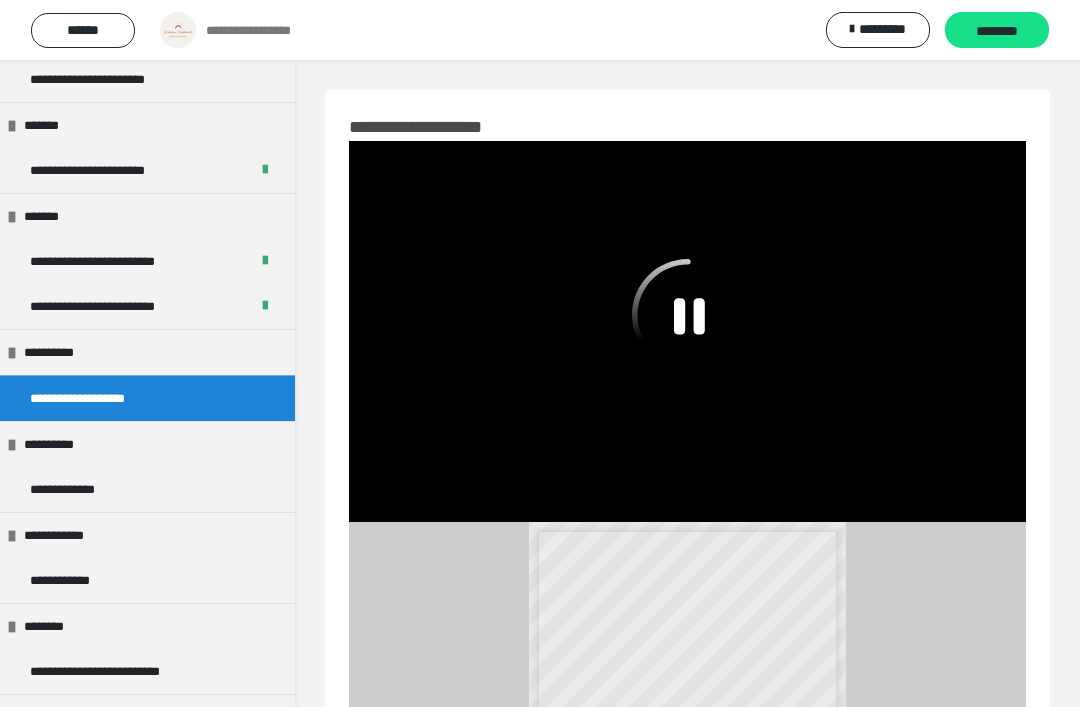click on "**********" at bounding box center (99, 398) 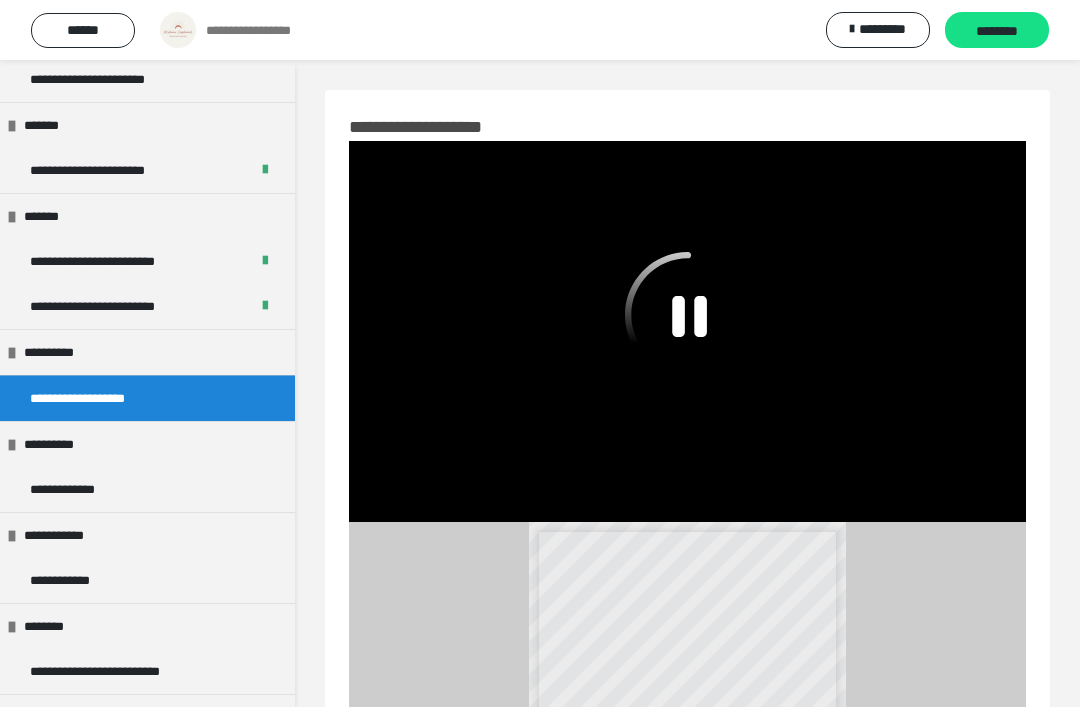 click 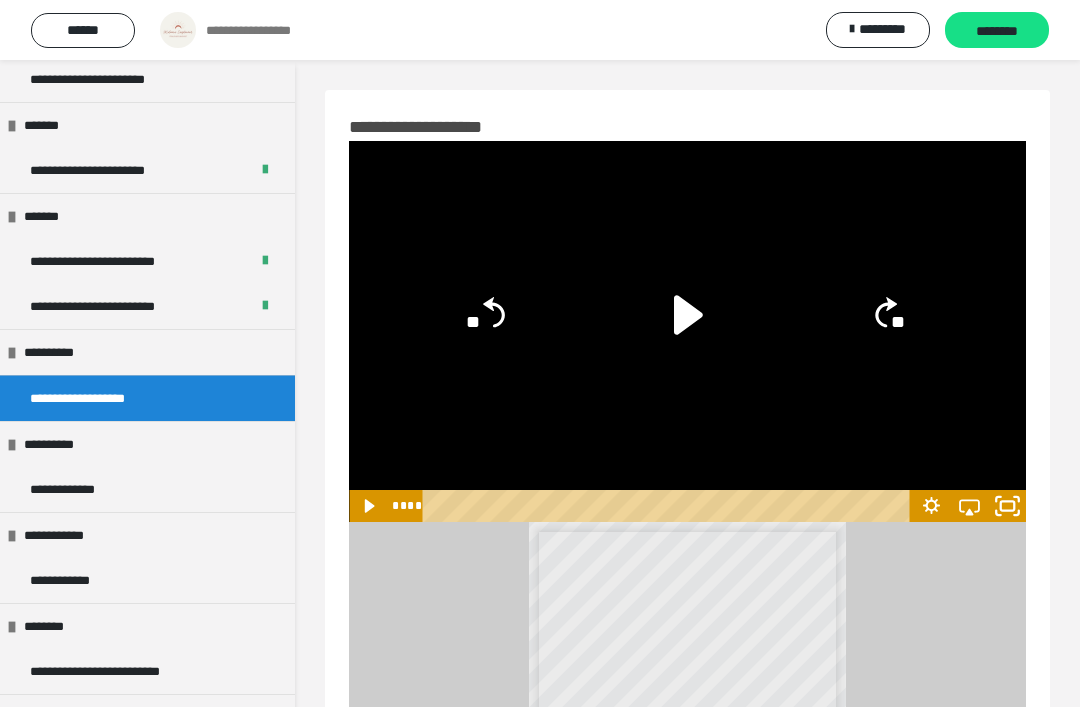 click 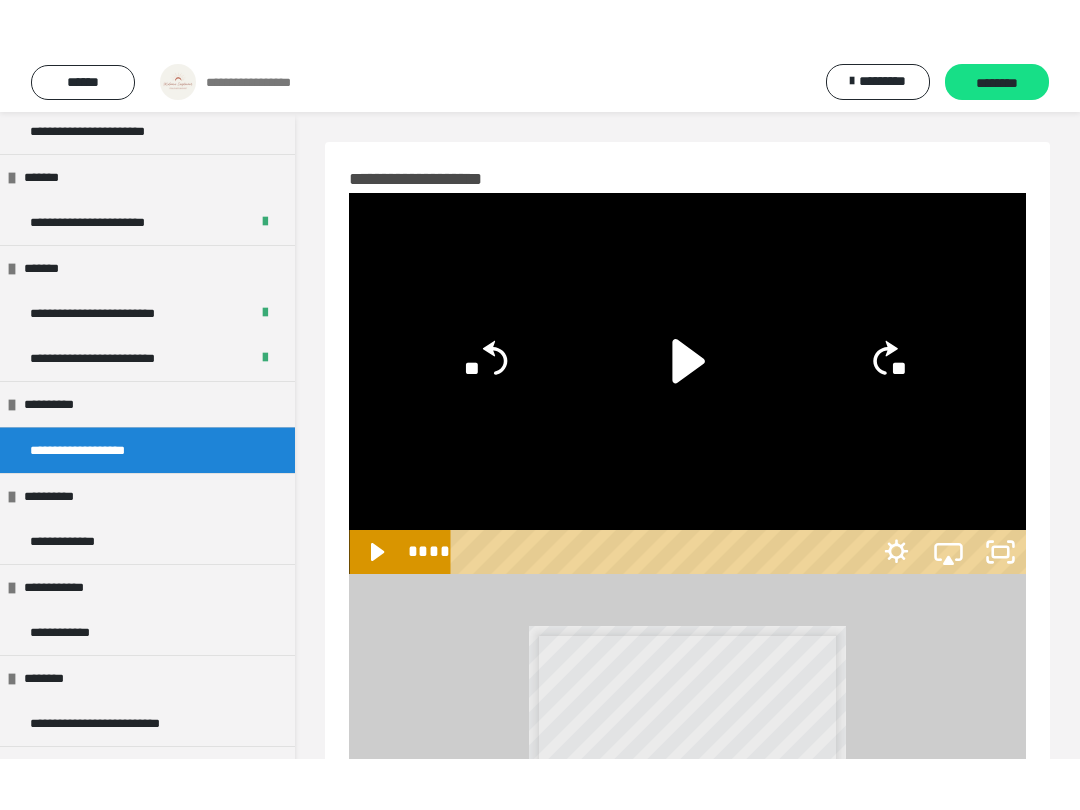 scroll, scrollTop: 20, scrollLeft: 0, axis: vertical 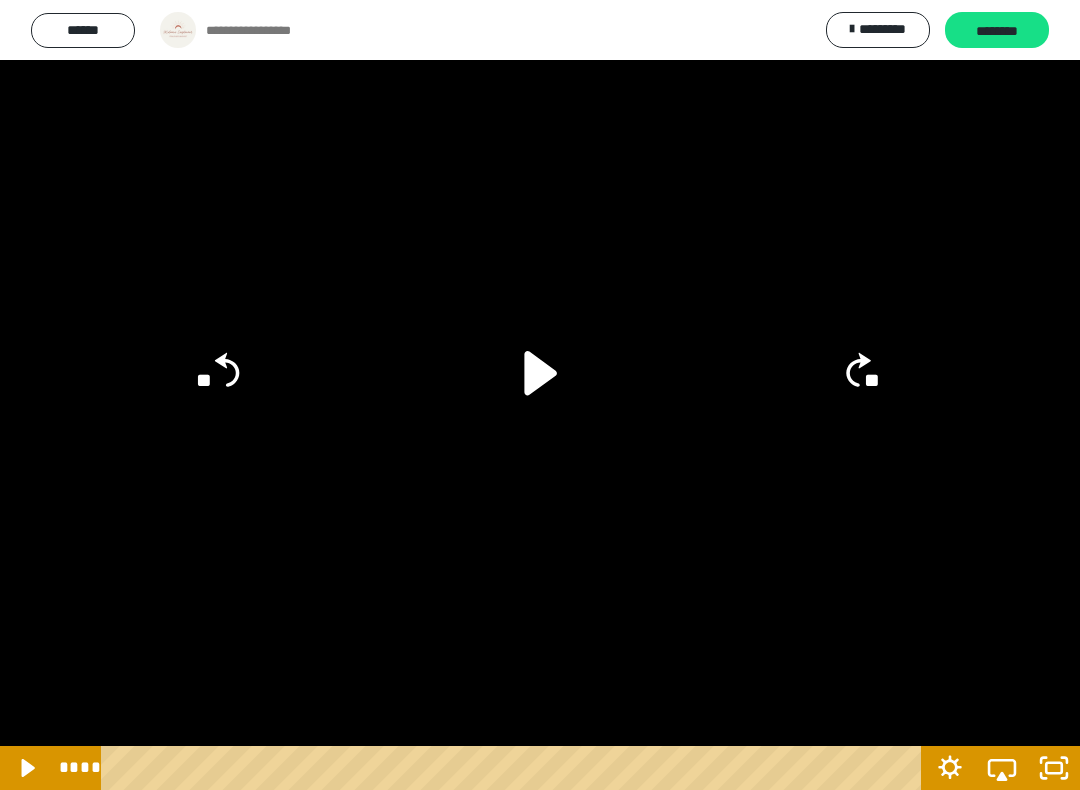 click 